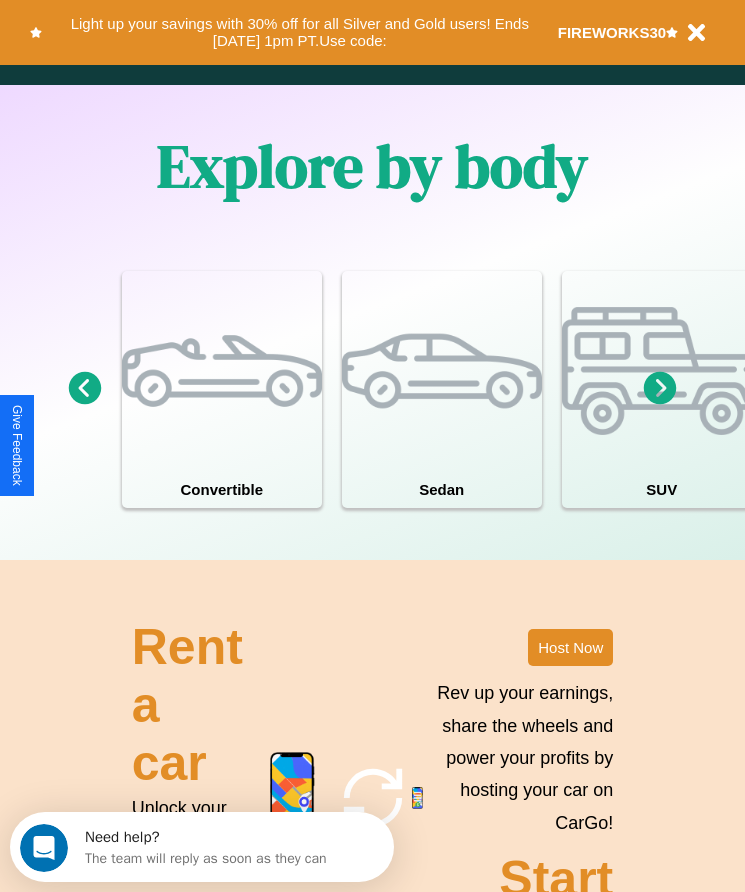 scroll, scrollTop: 2608, scrollLeft: 0, axis: vertical 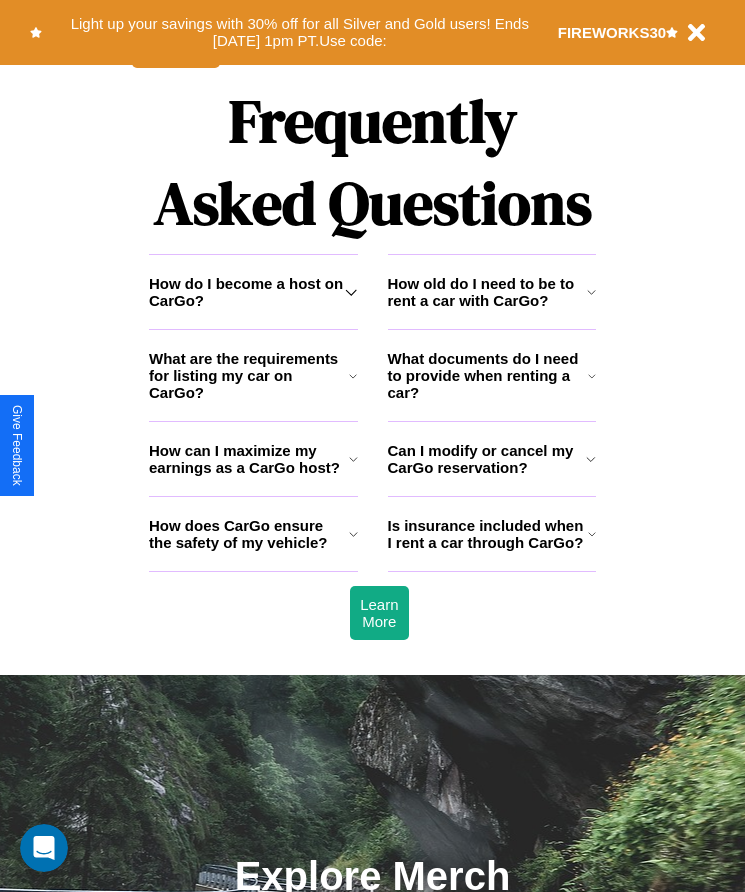 click 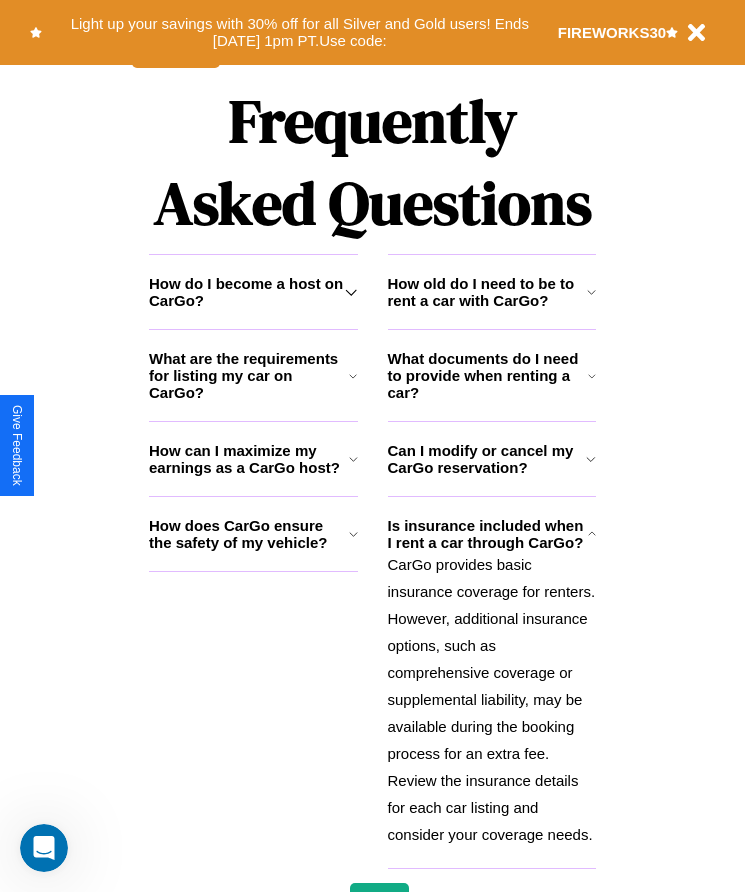 click 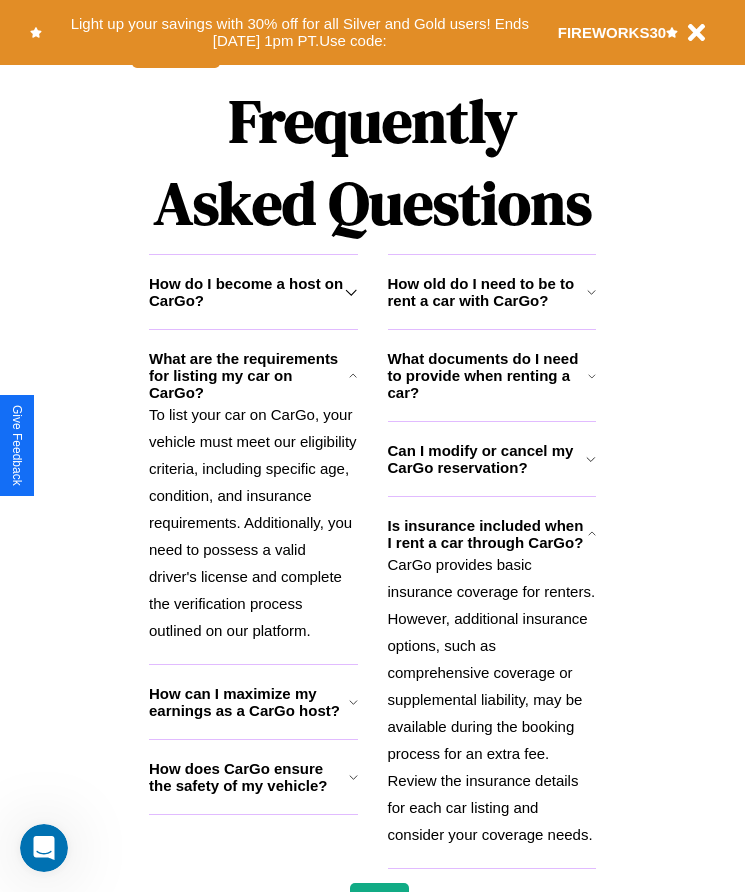 click on "How does CarGo ensure the safety of my vehicle?" at bounding box center (249, 777) 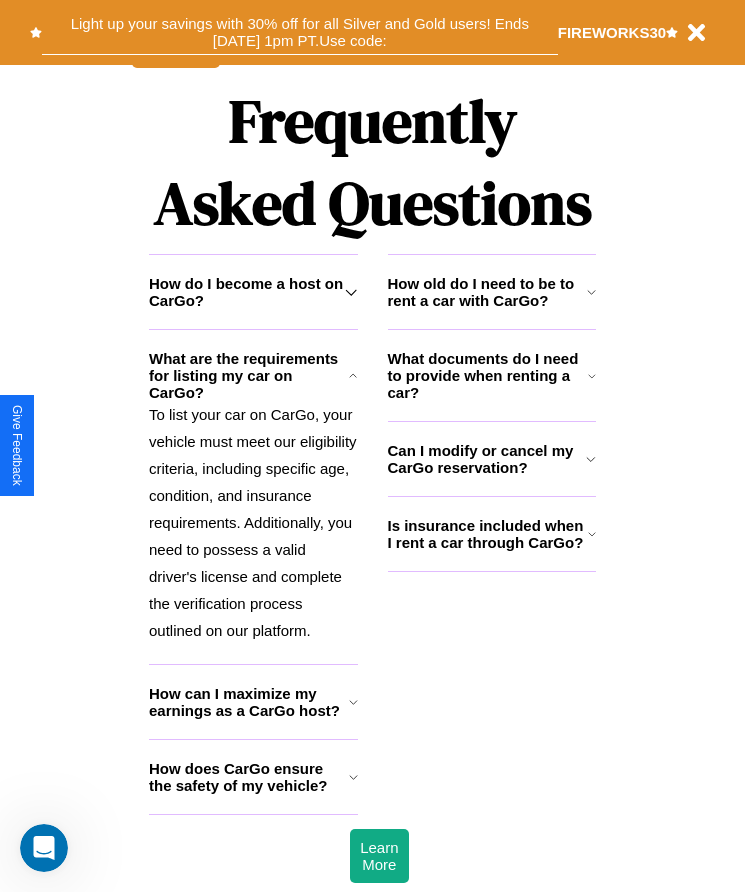 click on "Light up your savings with 30% off for all Silver and Gold users! Ends 8/1 at 1pm PT.  Use code:" at bounding box center (300, 32) 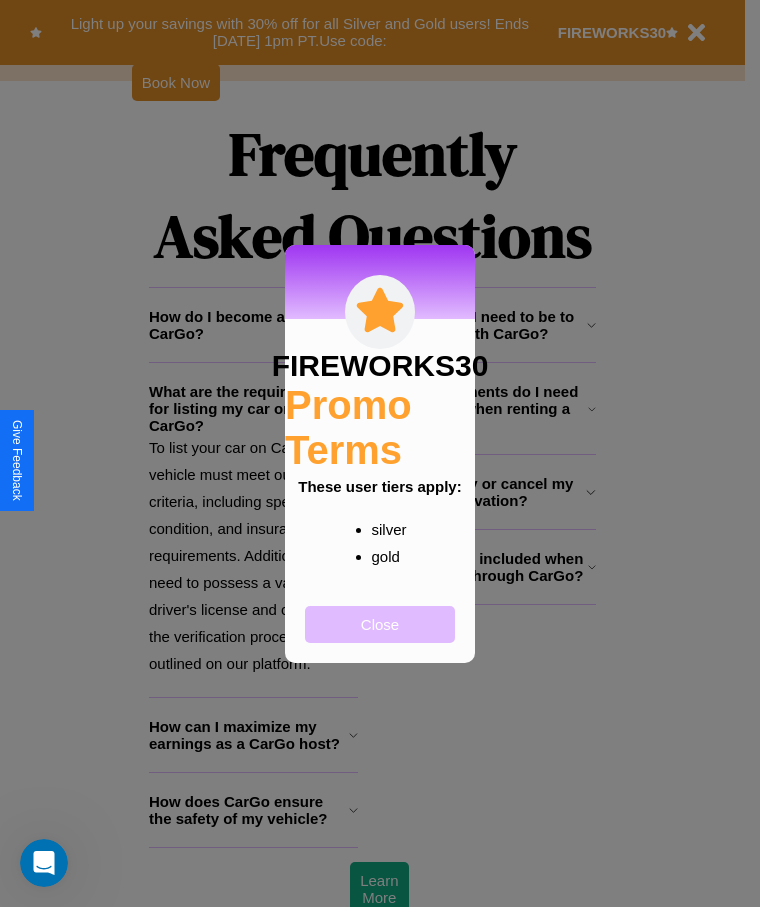 click on "Close" at bounding box center (380, 624) 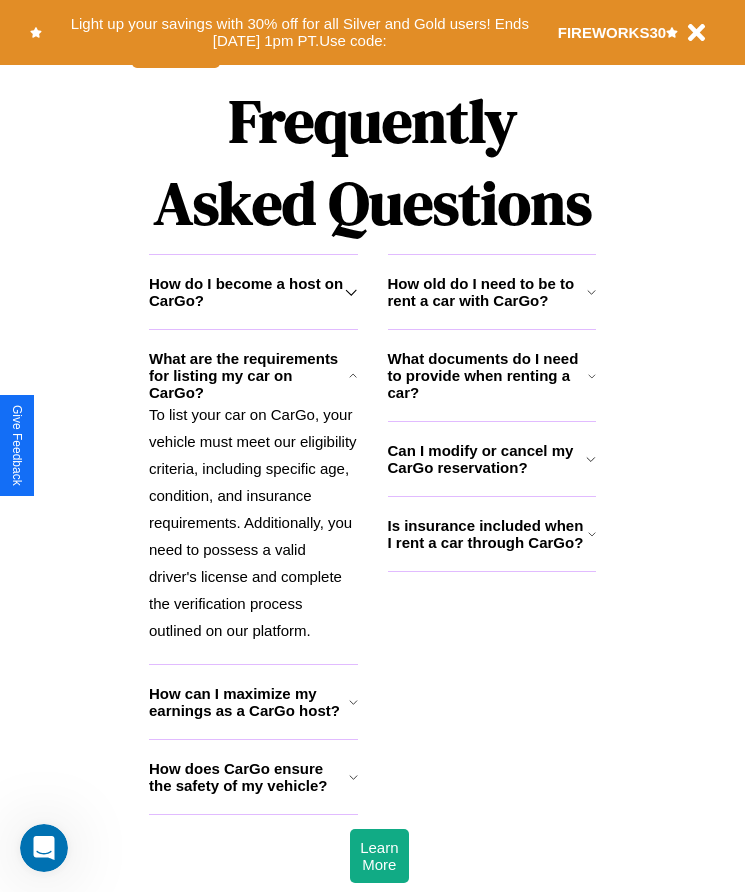 scroll, scrollTop: 334, scrollLeft: 0, axis: vertical 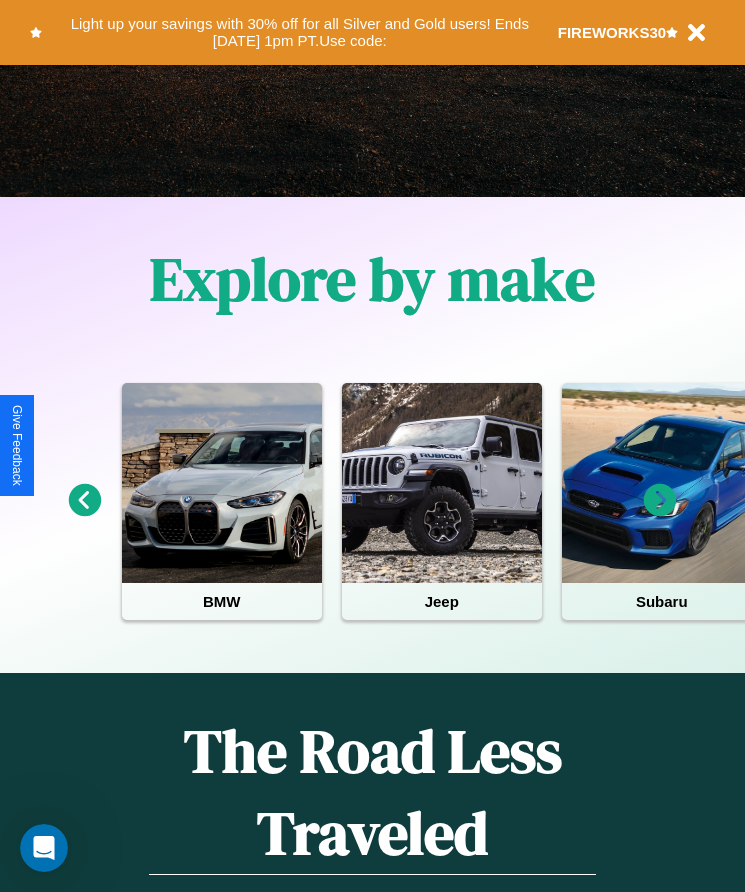 click 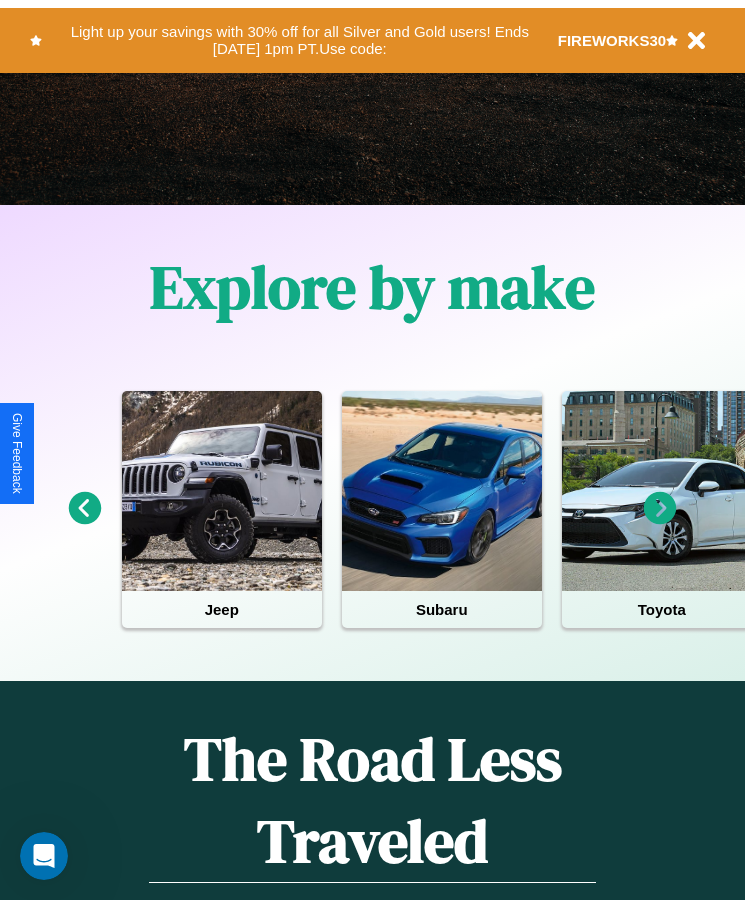 scroll, scrollTop: 0, scrollLeft: 0, axis: both 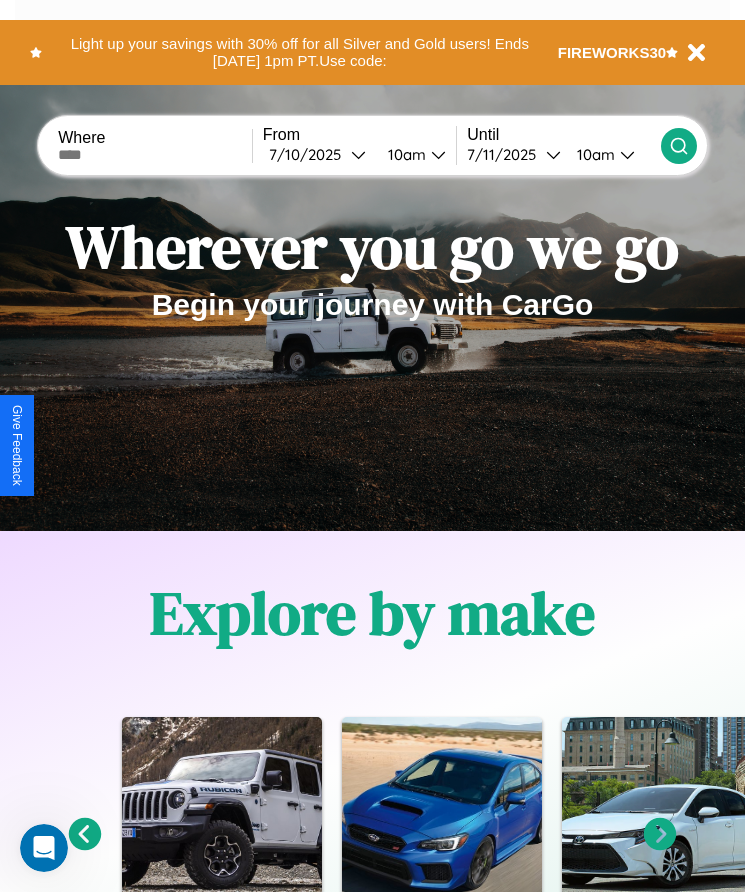 click at bounding box center [155, 155] 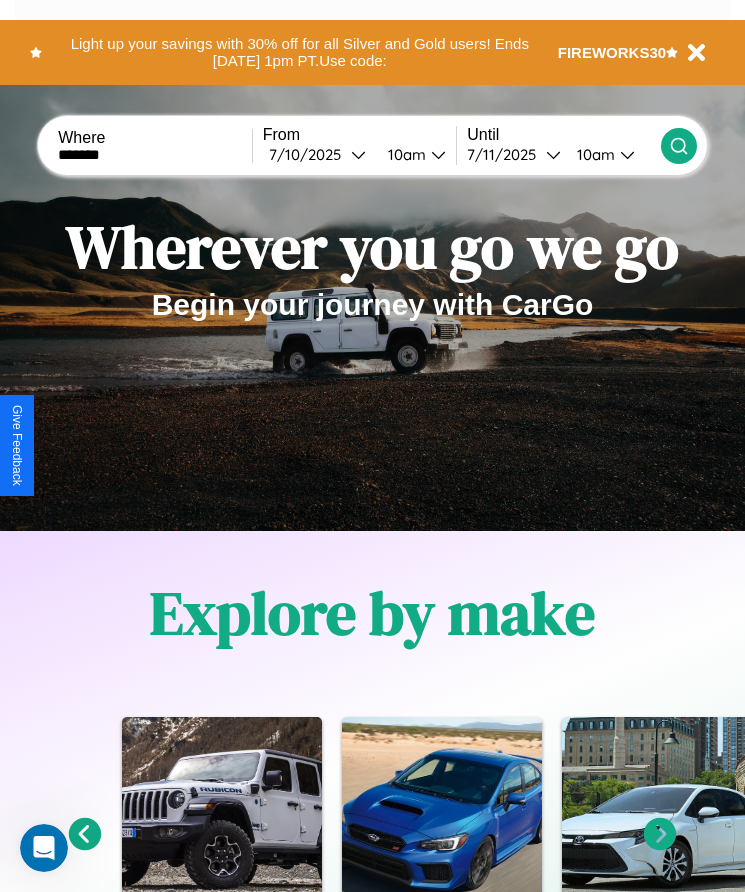 type on "*******" 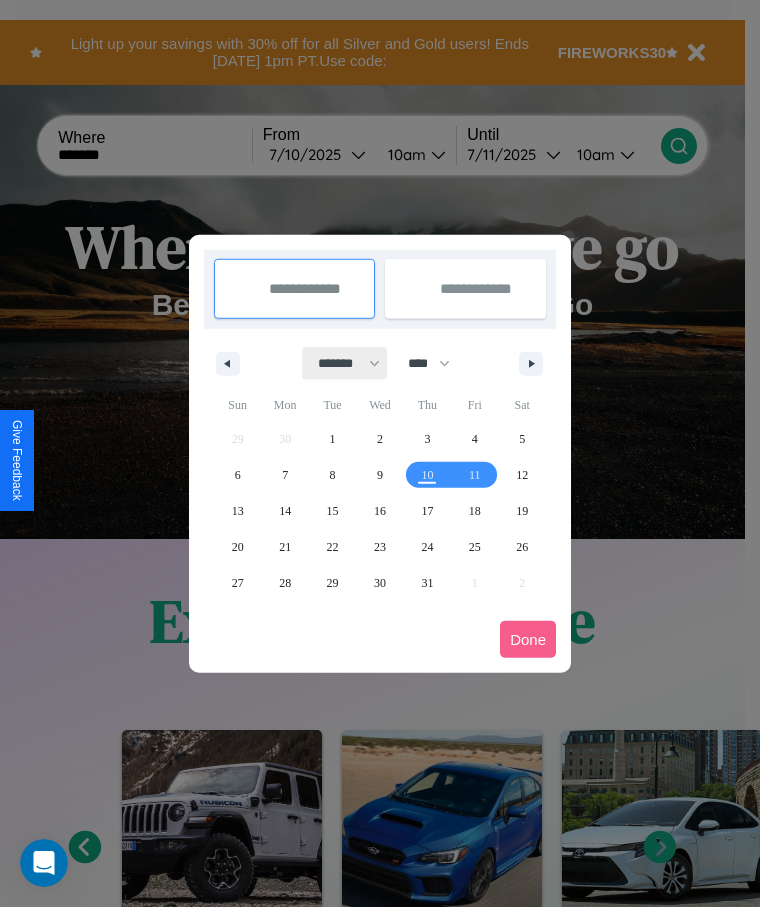 click on "******* ******** ***** ***** *** **** **** ****** ********* ******* ******** ********" at bounding box center (345, 363) 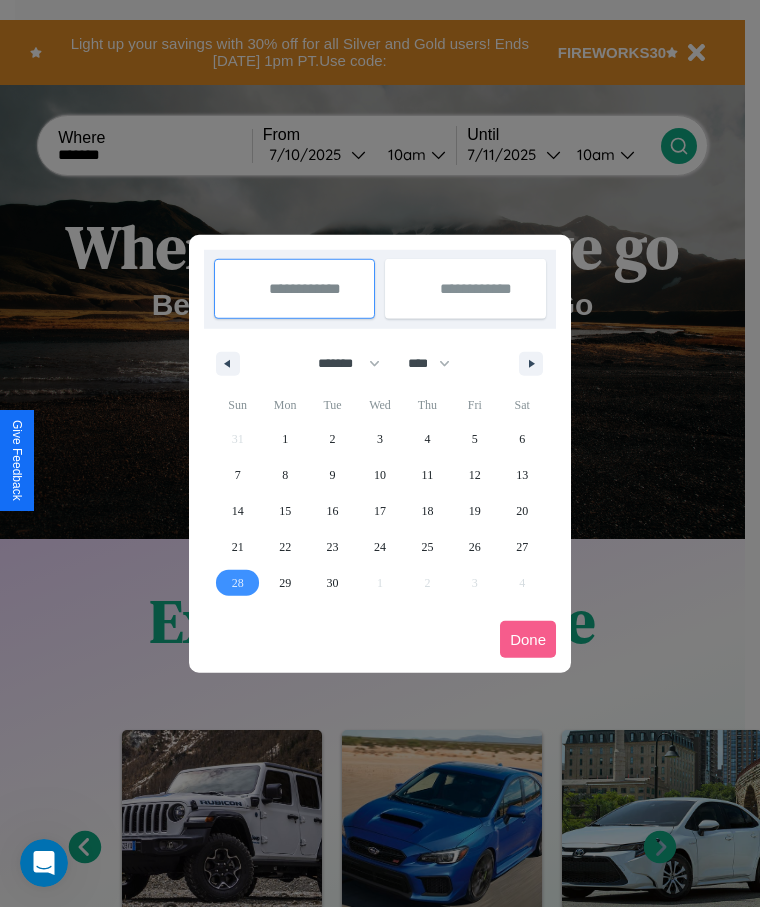 click on "28" at bounding box center [238, 583] 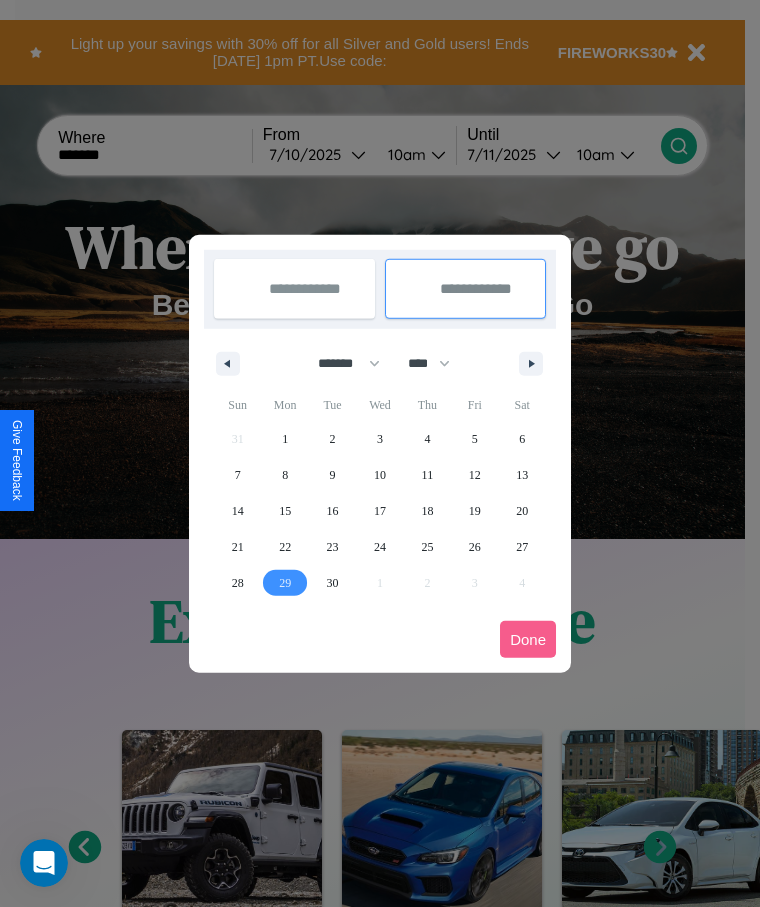 click on "29" at bounding box center (285, 583) 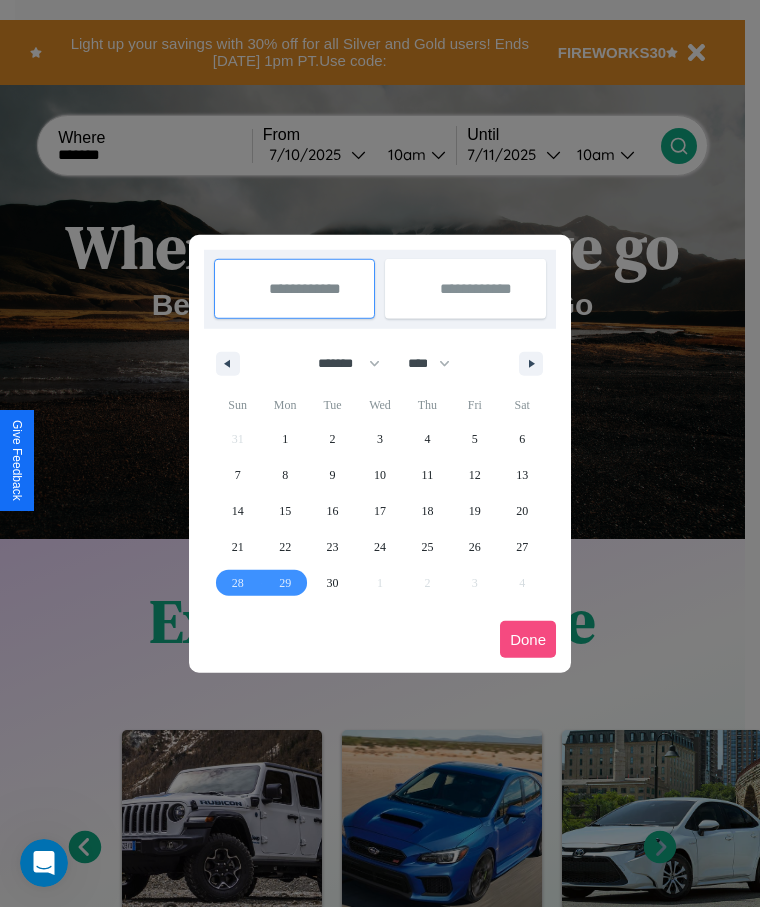 click on "Done" at bounding box center (528, 639) 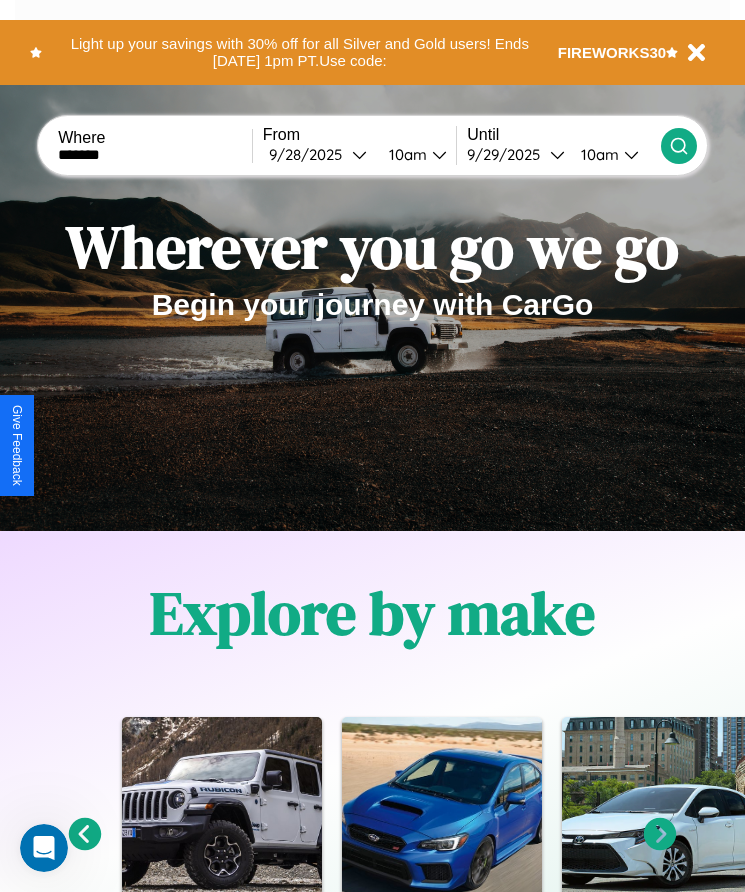 click 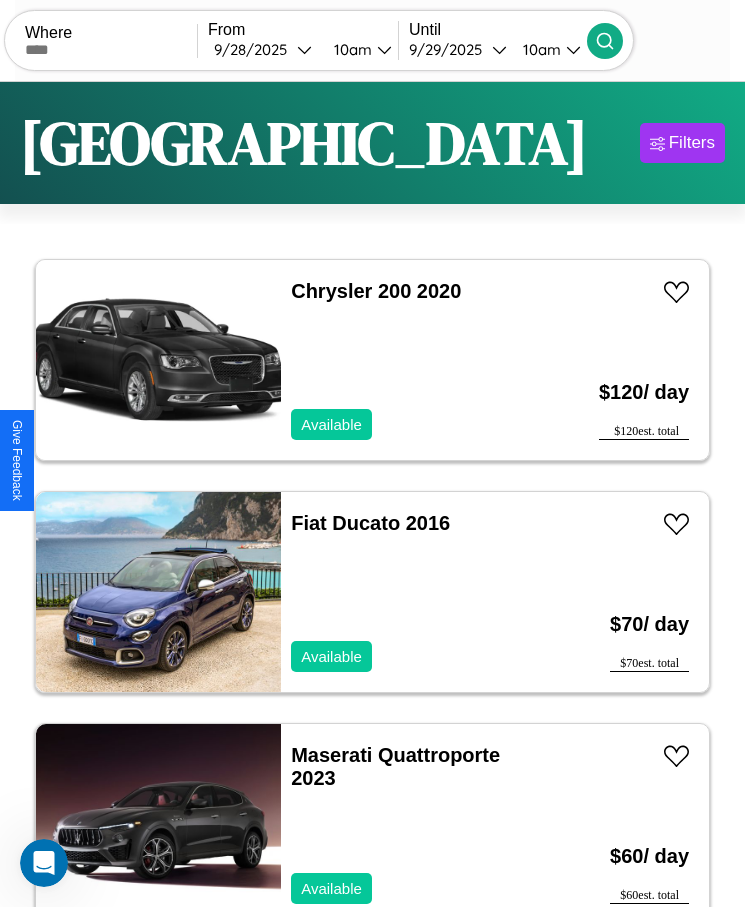 scroll, scrollTop: 50, scrollLeft: 0, axis: vertical 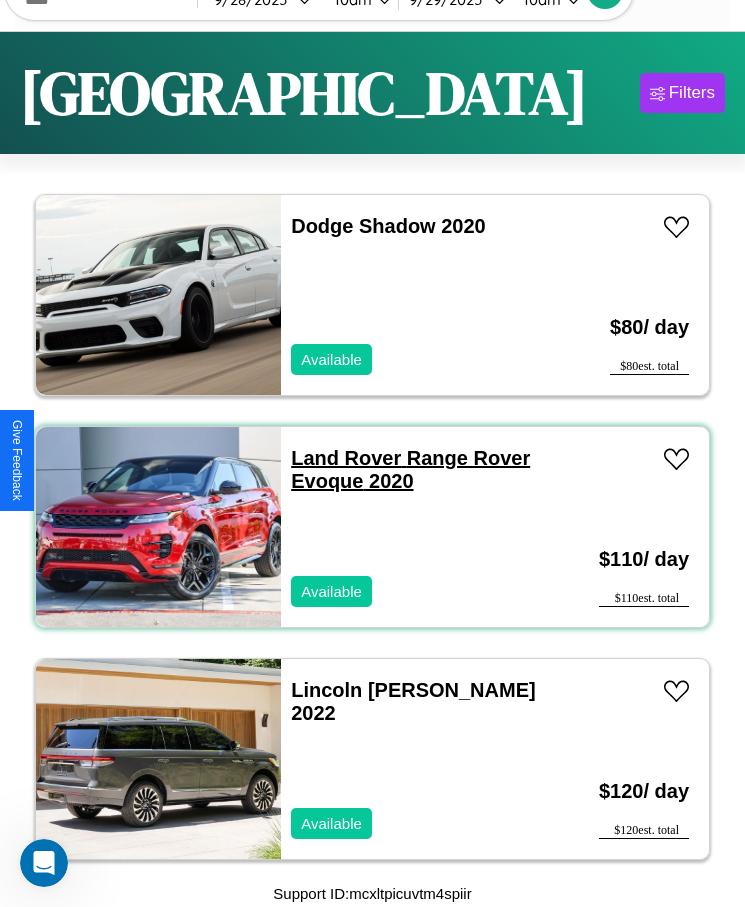 click on "Land Rover   Range Rover Evoque   2020" at bounding box center [410, 469] 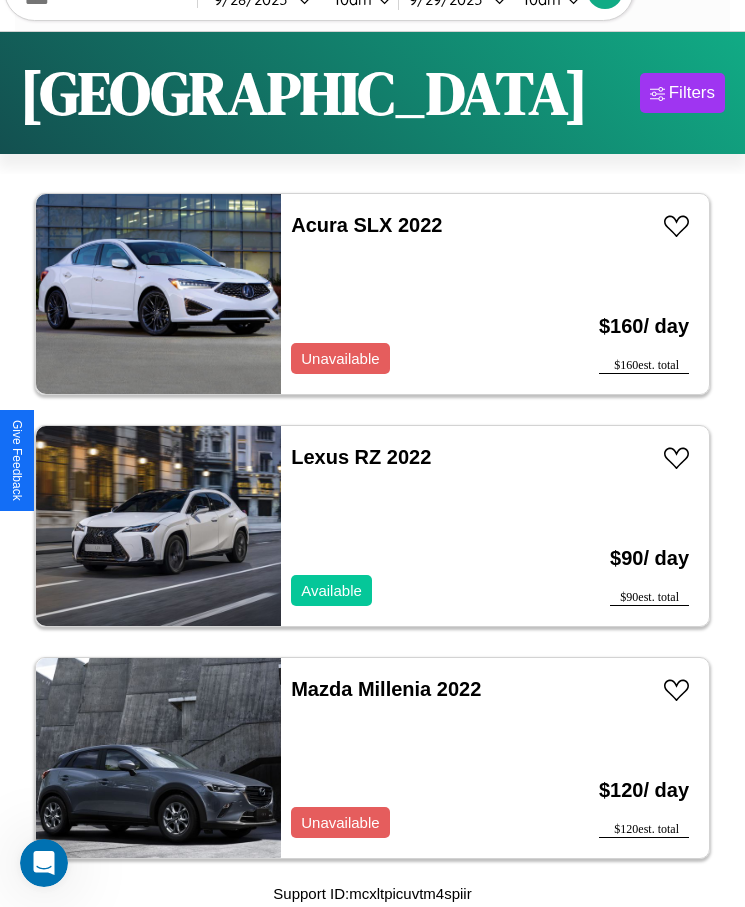 scroll, scrollTop: 26231, scrollLeft: 0, axis: vertical 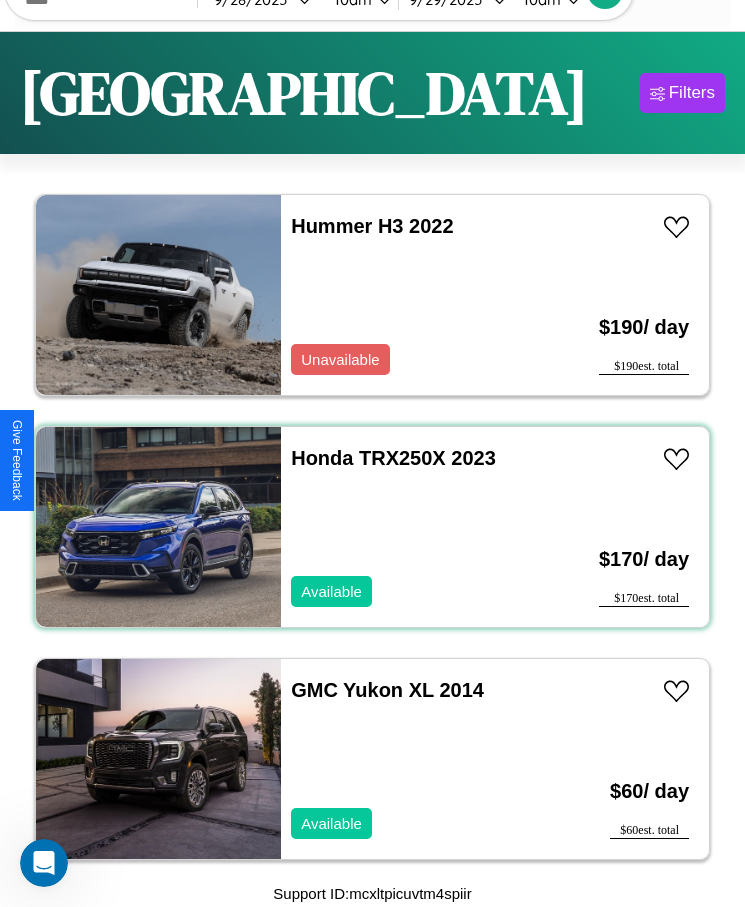 click on "Honda   TRX250X   2023 Available" at bounding box center (413, 527) 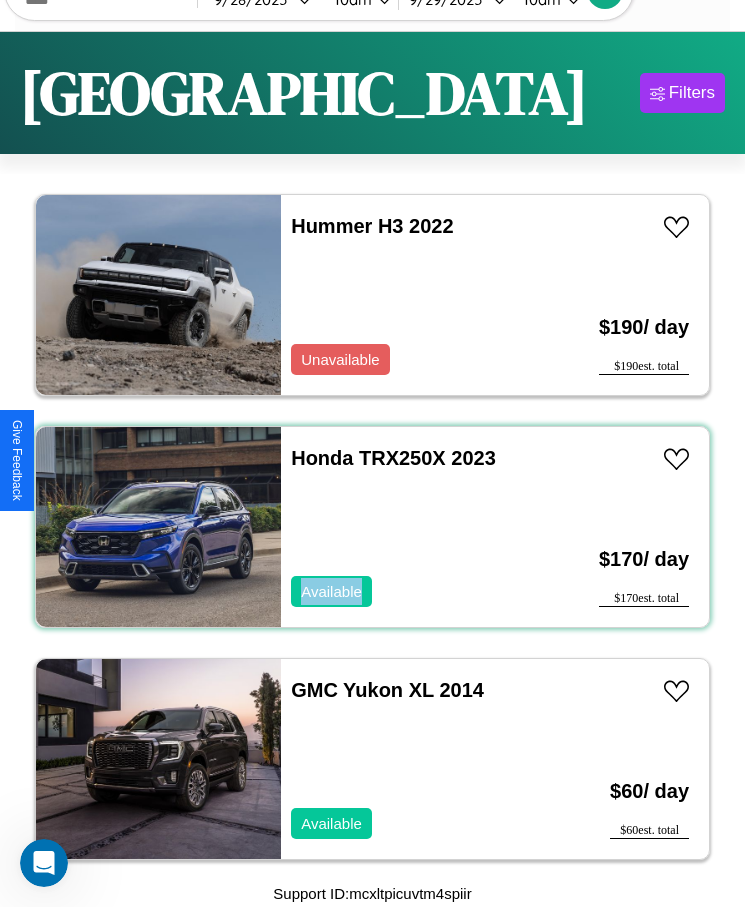click on "Honda   TRX250X   2023 Available" at bounding box center (413, 527) 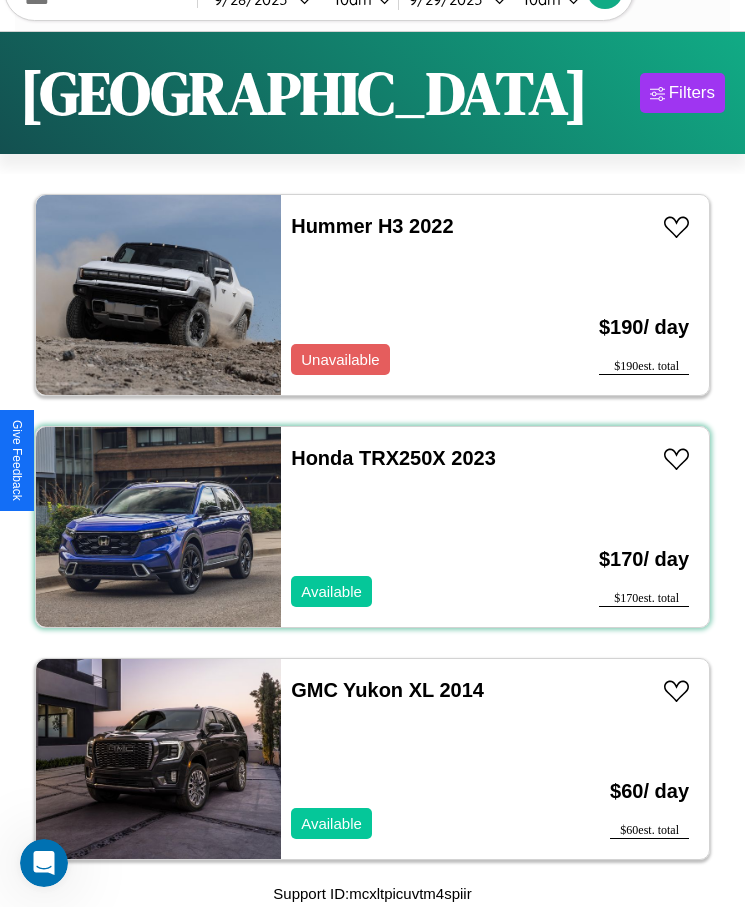 click on "Honda   TRX250X   2023 Available" at bounding box center (413, 527) 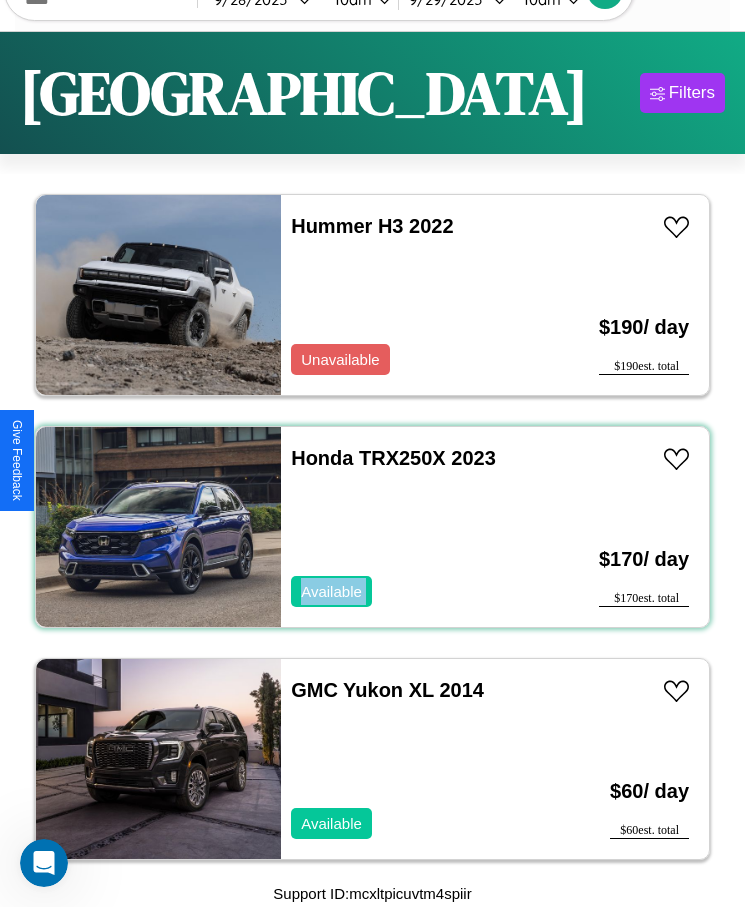 click on "Honda   TRX250X   2023 Available" at bounding box center [413, 527] 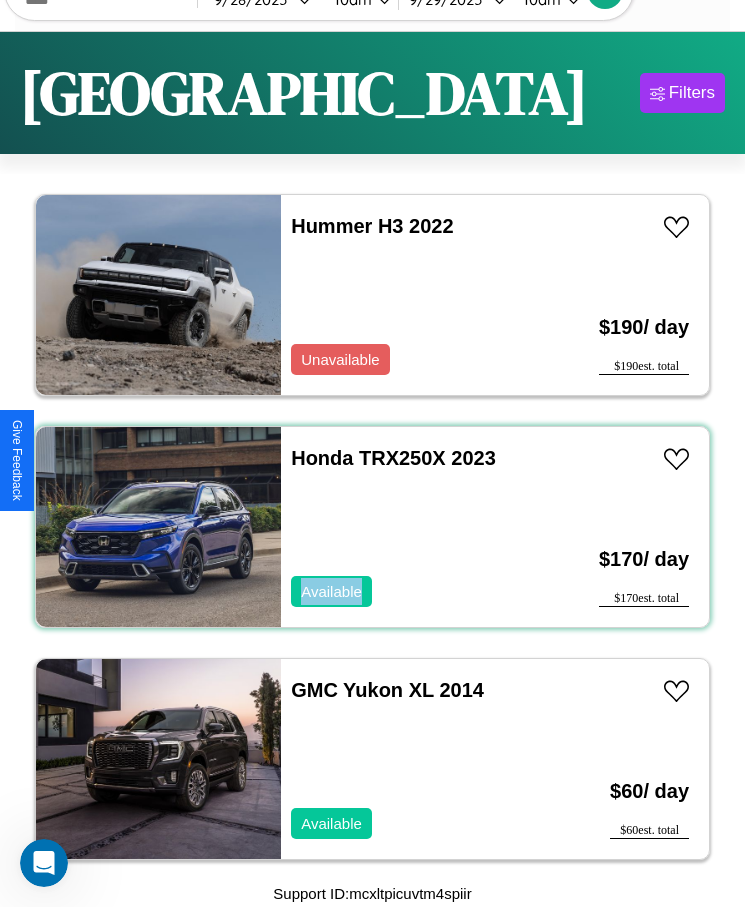 click on "Honda   TRX250X   2023 Available" at bounding box center (413, 527) 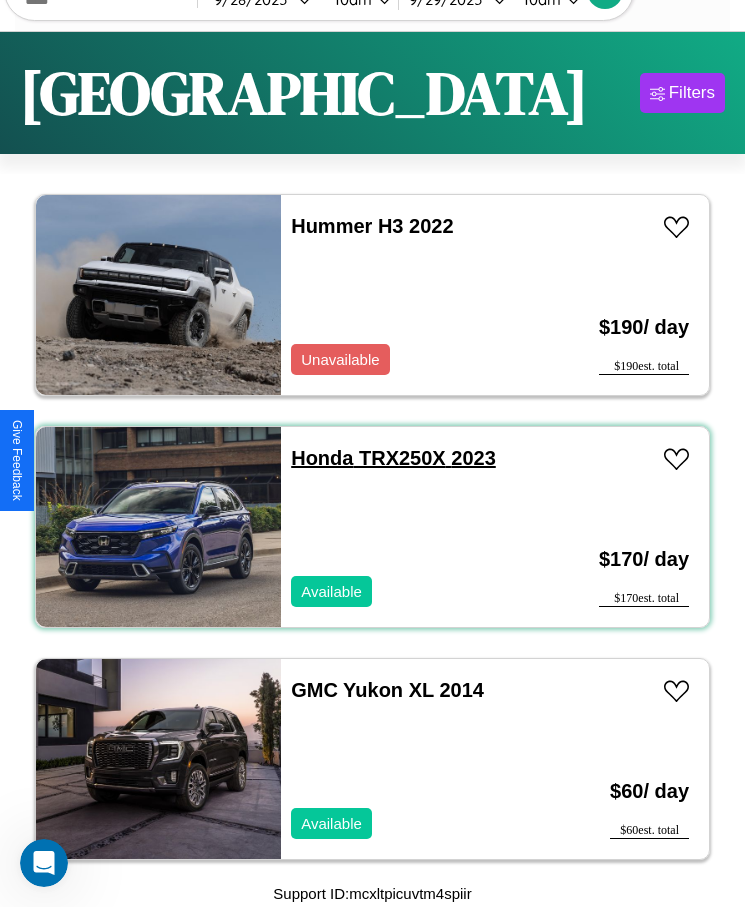 click on "Honda   TRX250X   2023" at bounding box center [393, 458] 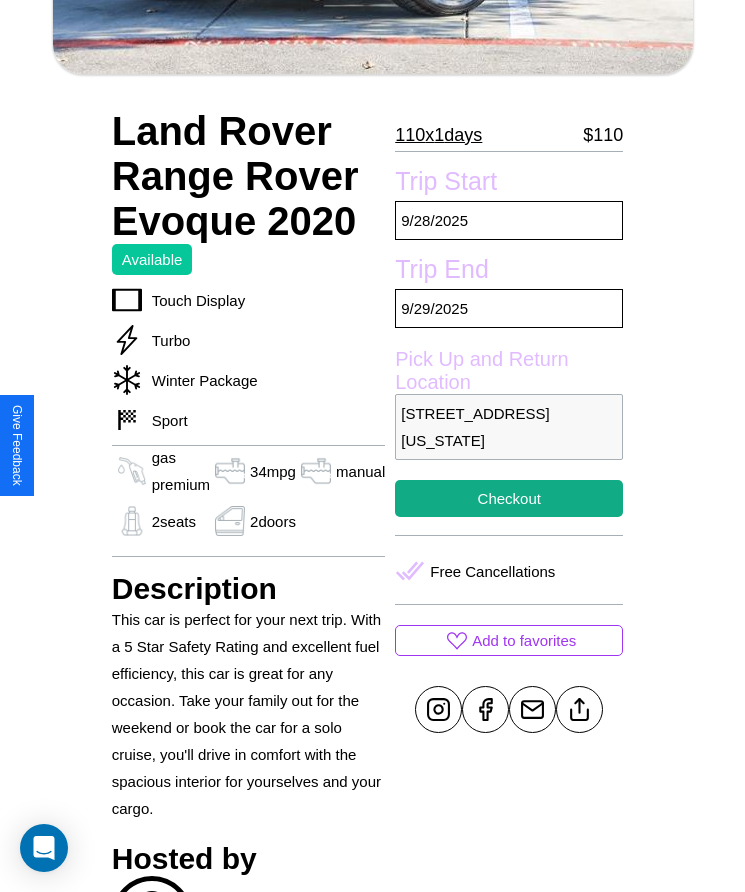 scroll, scrollTop: 487, scrollLeft: 0, axis: vertical 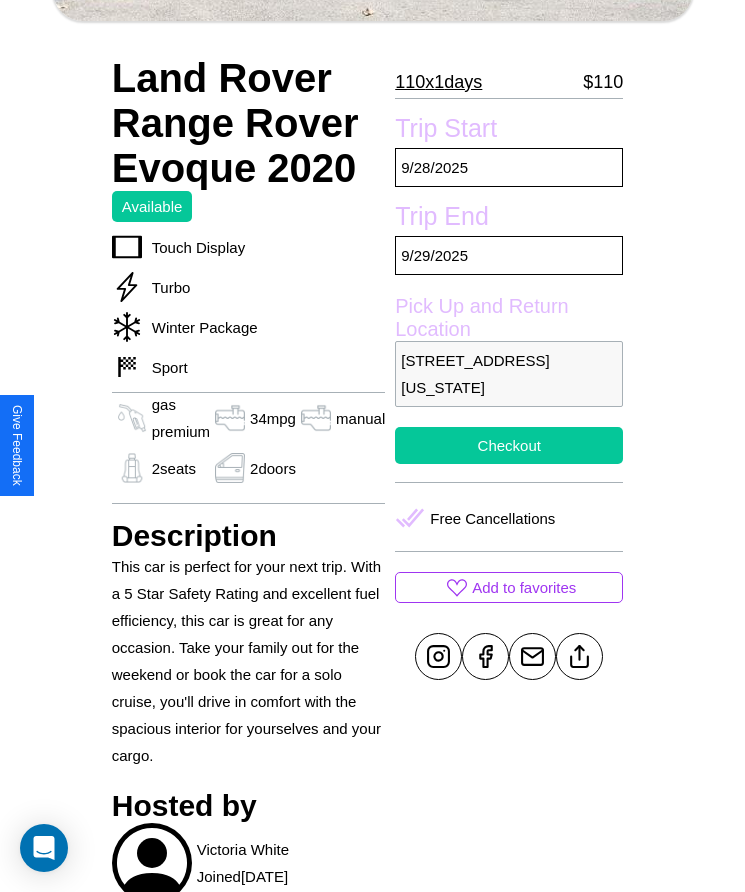 click on "Checkout" at bounding box center [509, 445] 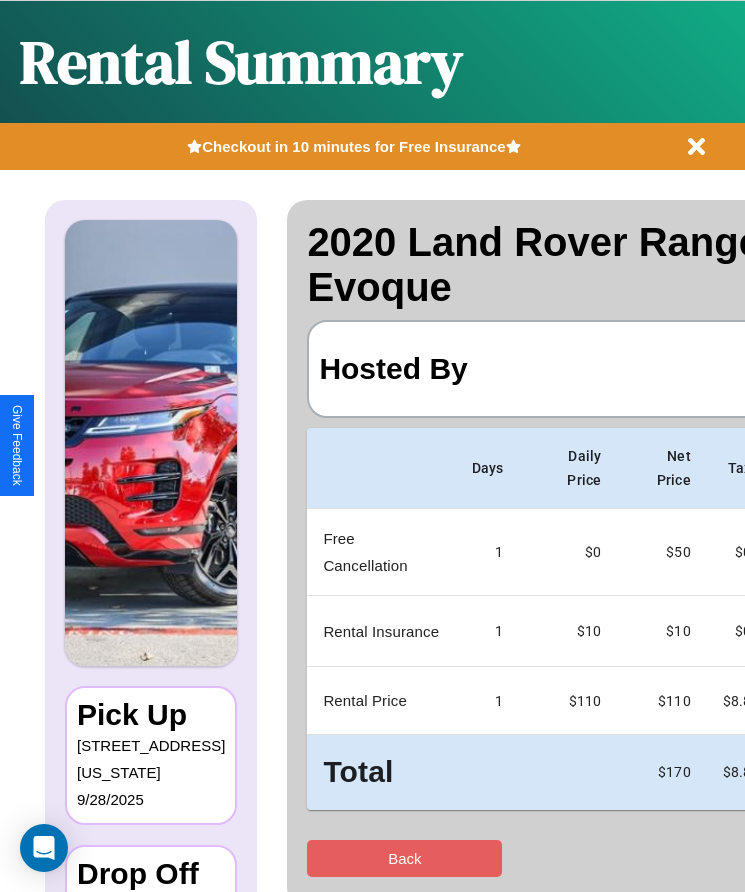 scroll, scrollTop: 0, scrollLeft: 118, axis: horizontal 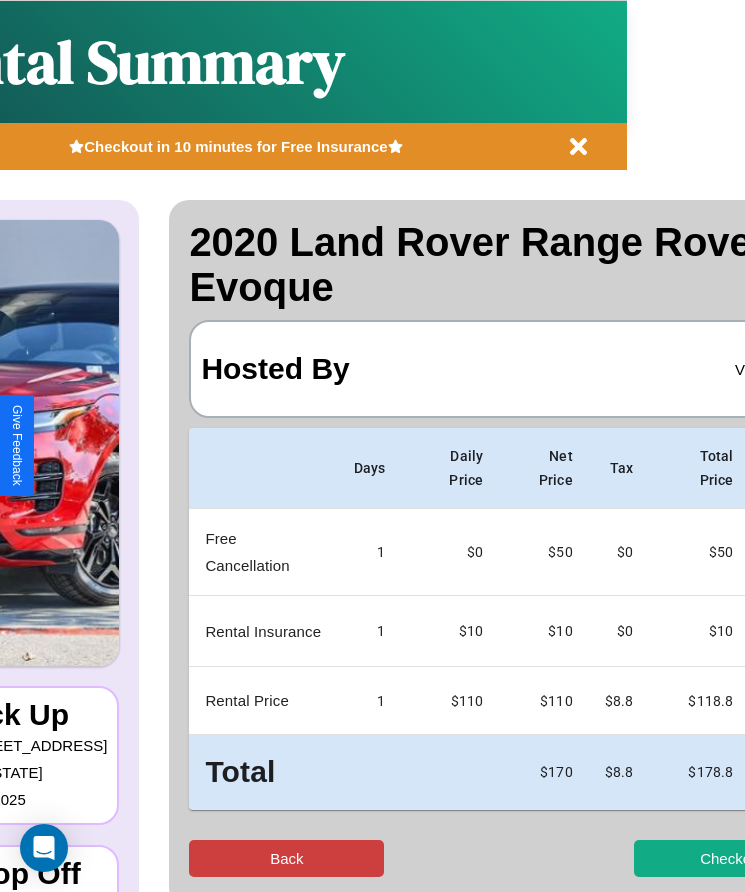 click on "Back" at bounding box center (286, 858) 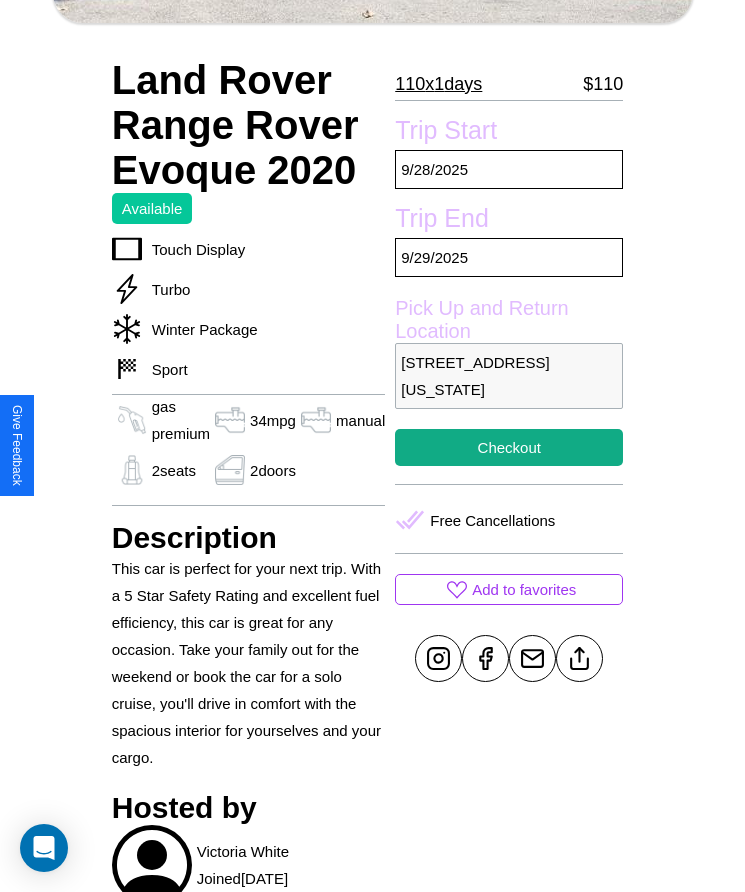 scroll, scrollTop: 487, scrollLeft: 0, axis: vertical 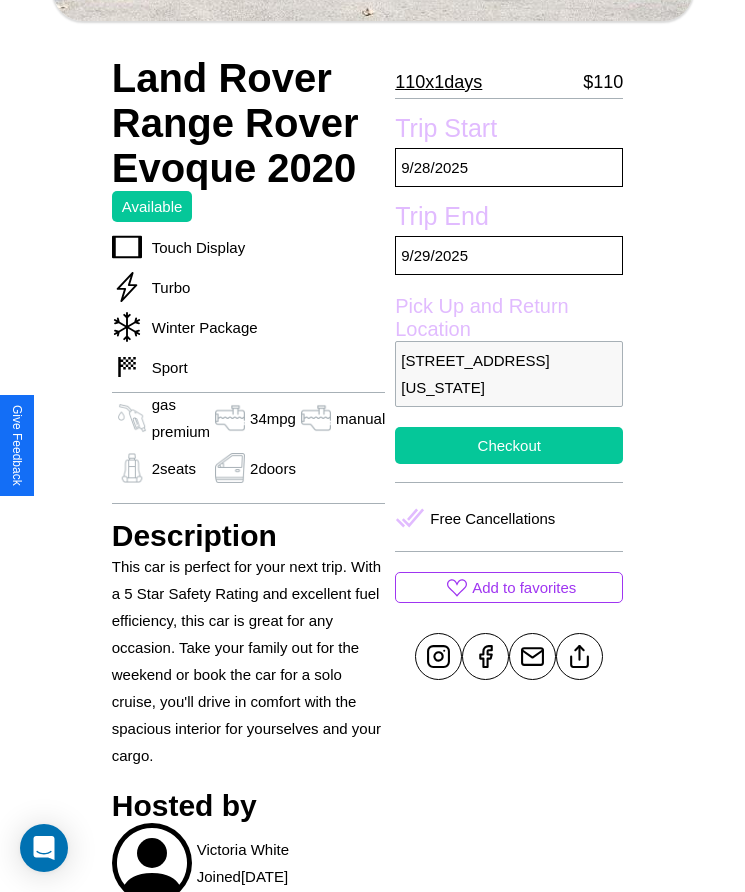 click on "Checkout" at bounding box center [509, 445] 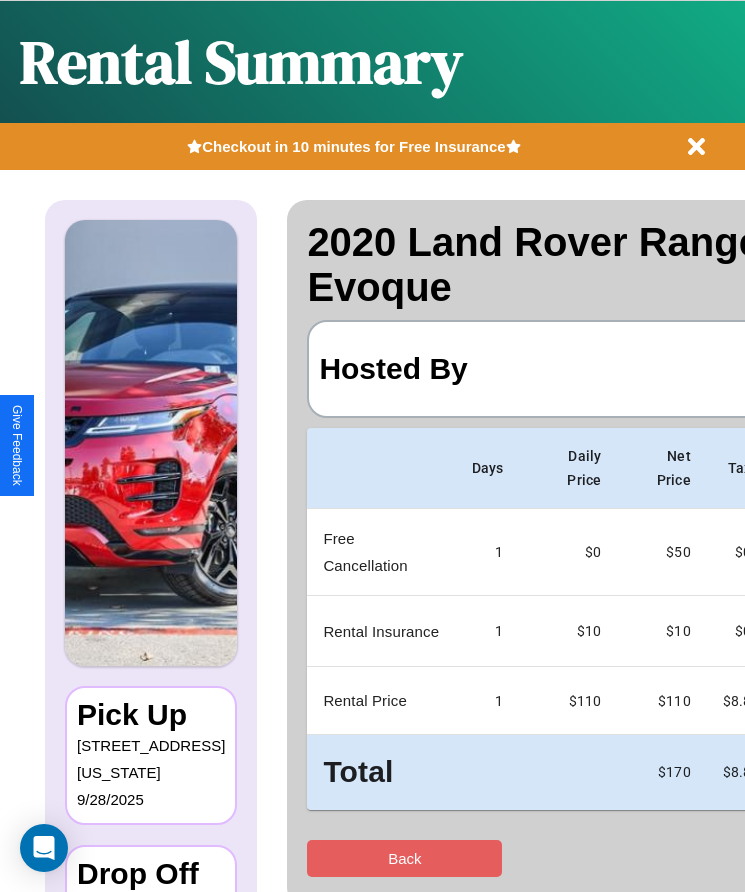 scroll, scrollTop: 0, scrollLeft: 118, axis: horizontal 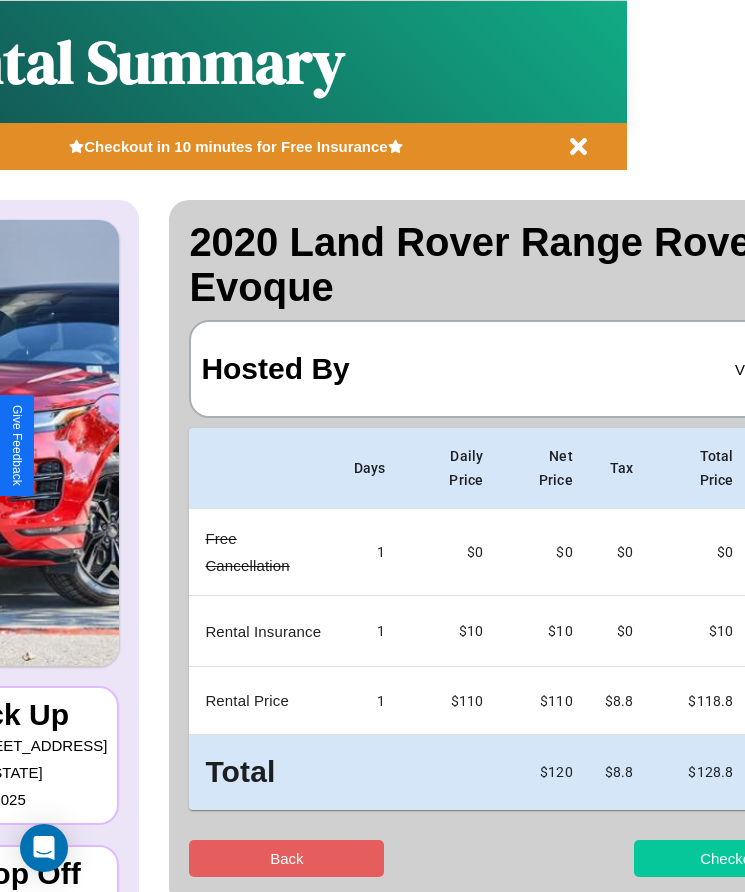 click on "Checkout" at bounding box center [731, 858] 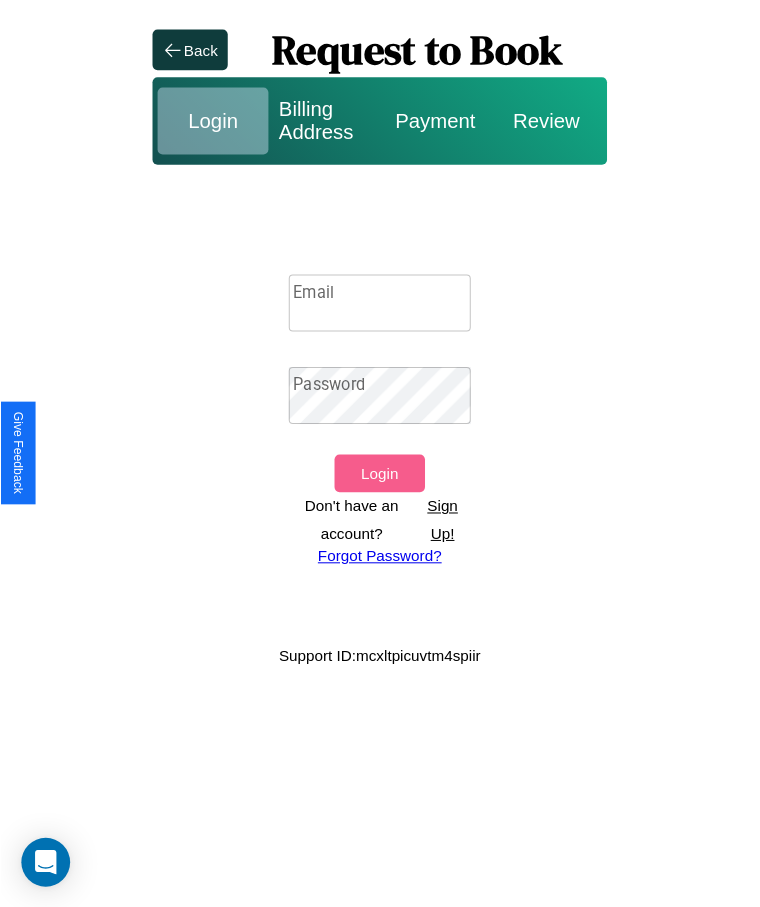 scroll, scrollTop: 0, scrollLeft: 0, axis: both 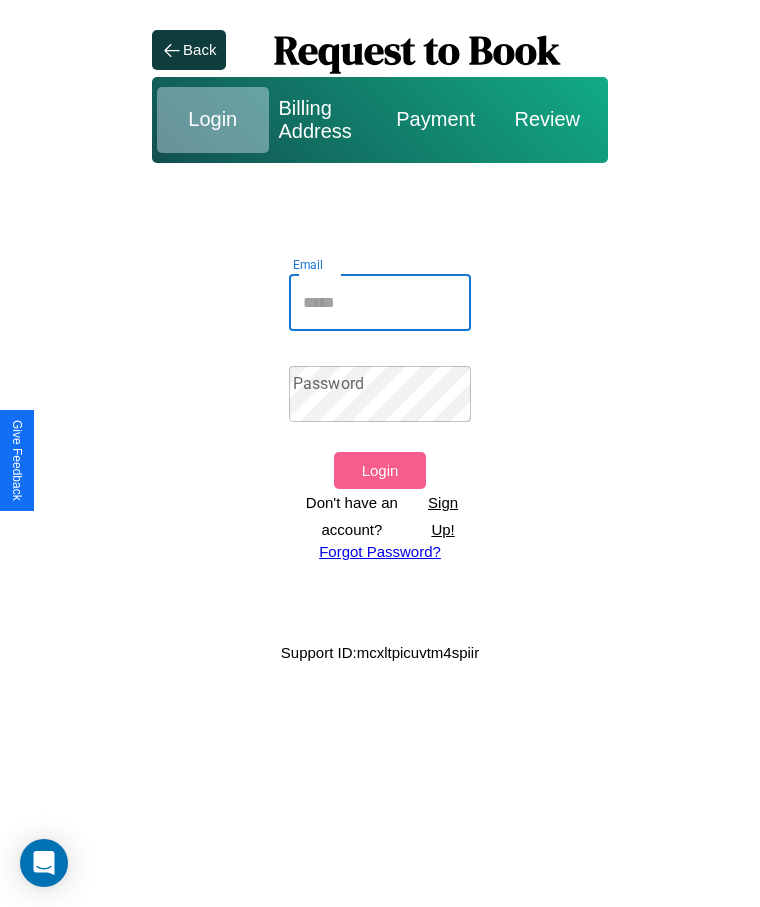 click on "Email" at bounding box center (380, 303) 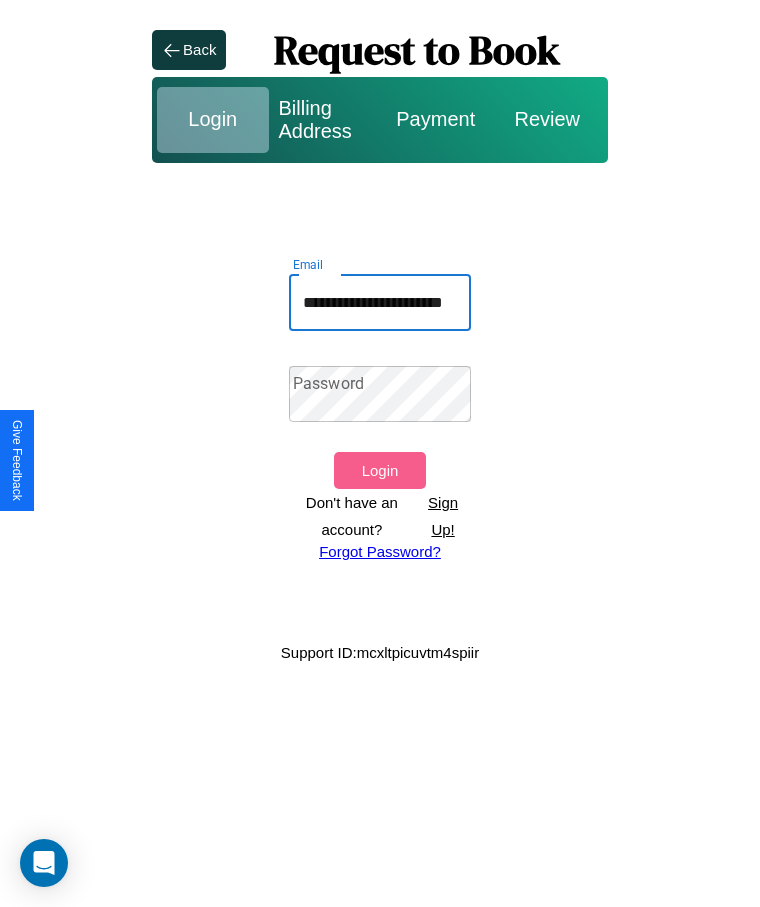 scroll, scrollTop: 0, scrollLeft: 46, axis: horizontal 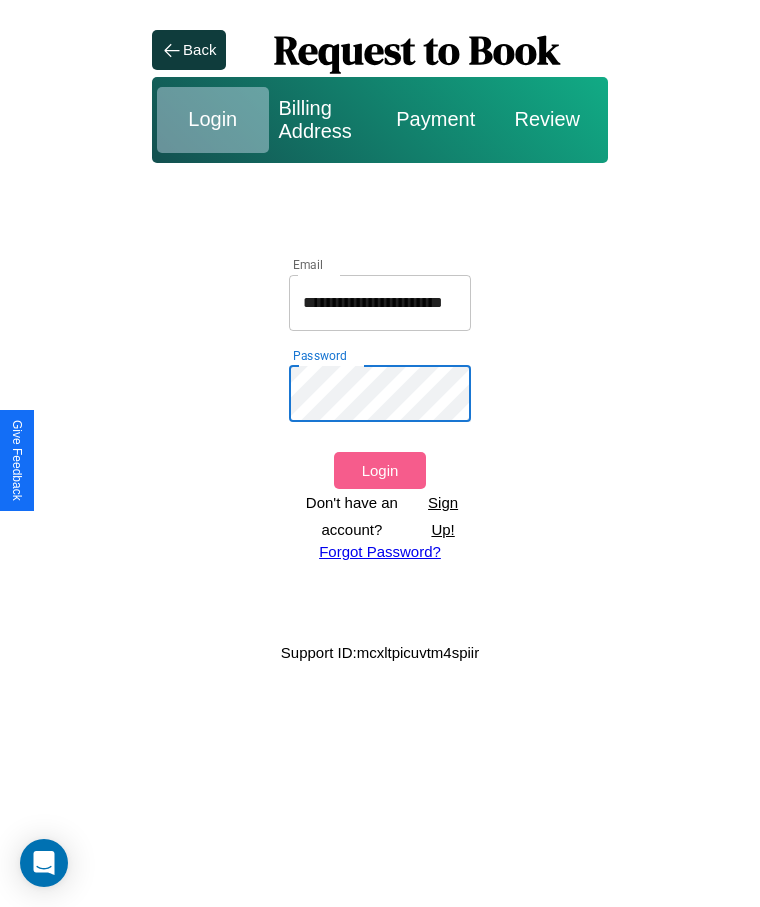 click on "Login" at bounding box center (379, 470) 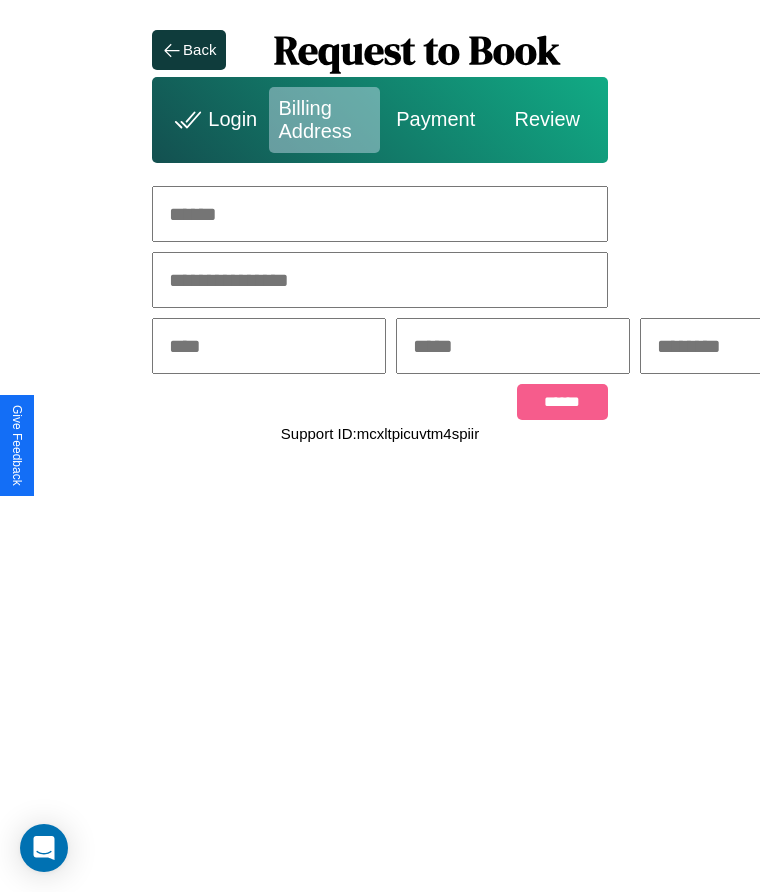 click at bounding box center [380, 214] 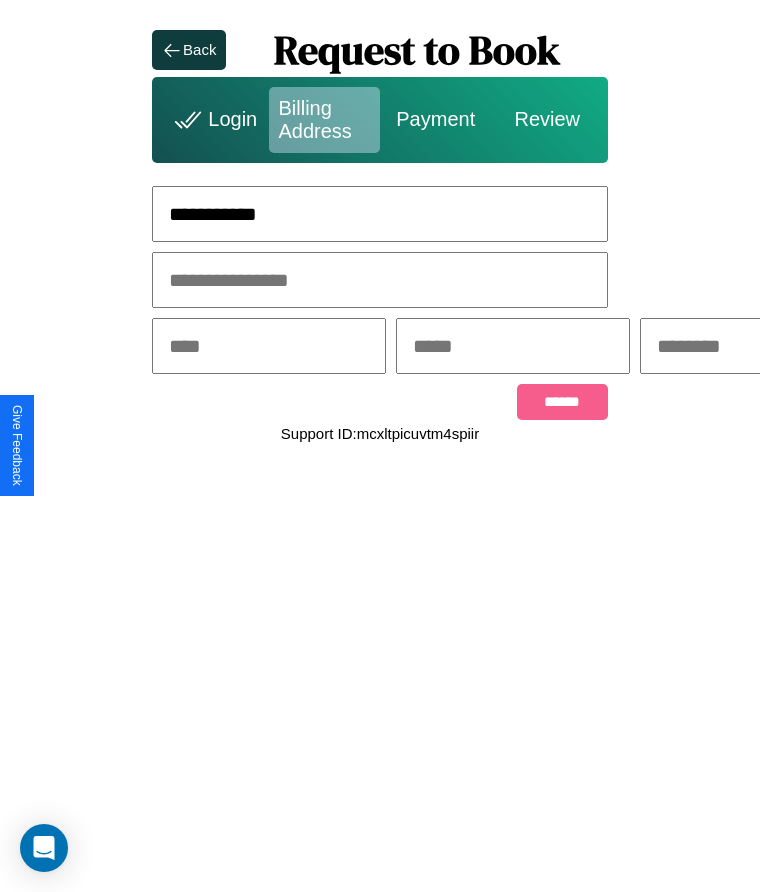 type on "**********" 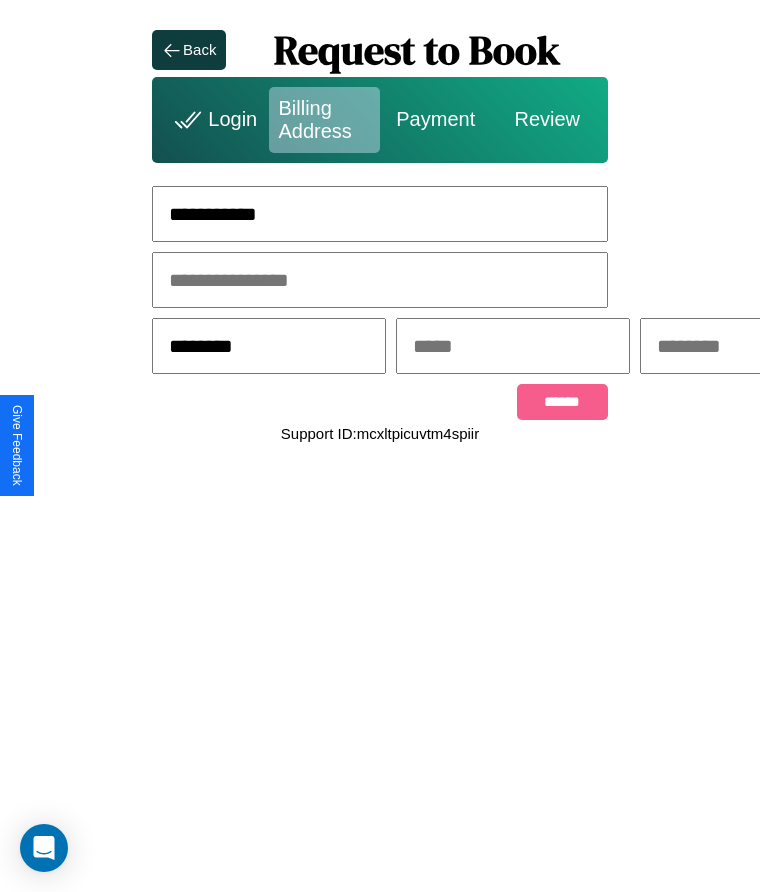 type on "********" 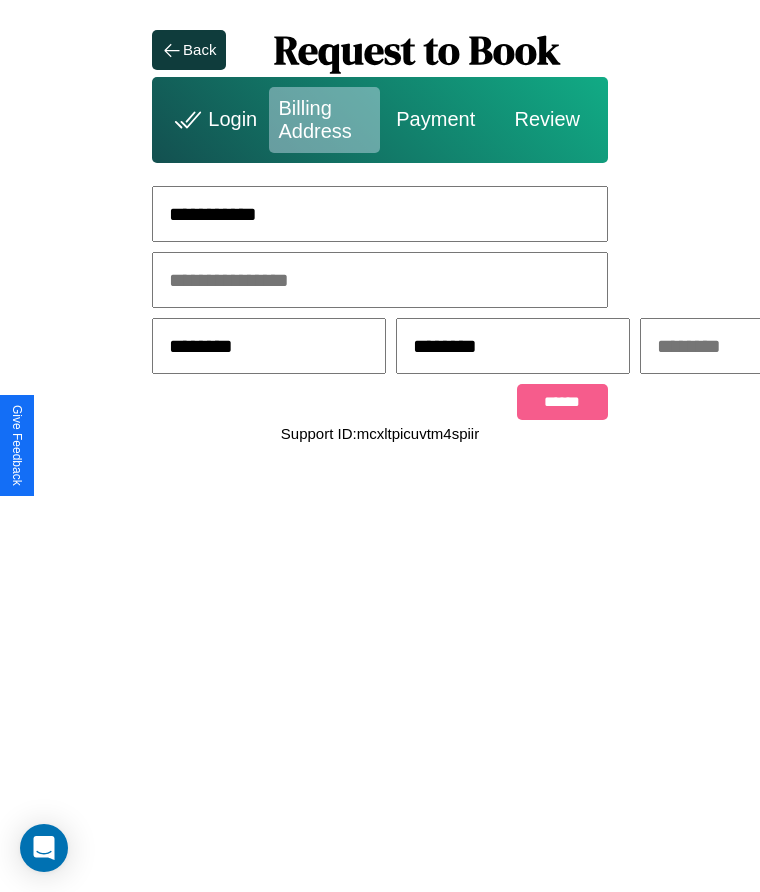 scroll, scrollTop: 0, scrollLeft: 309, axis: horizontal 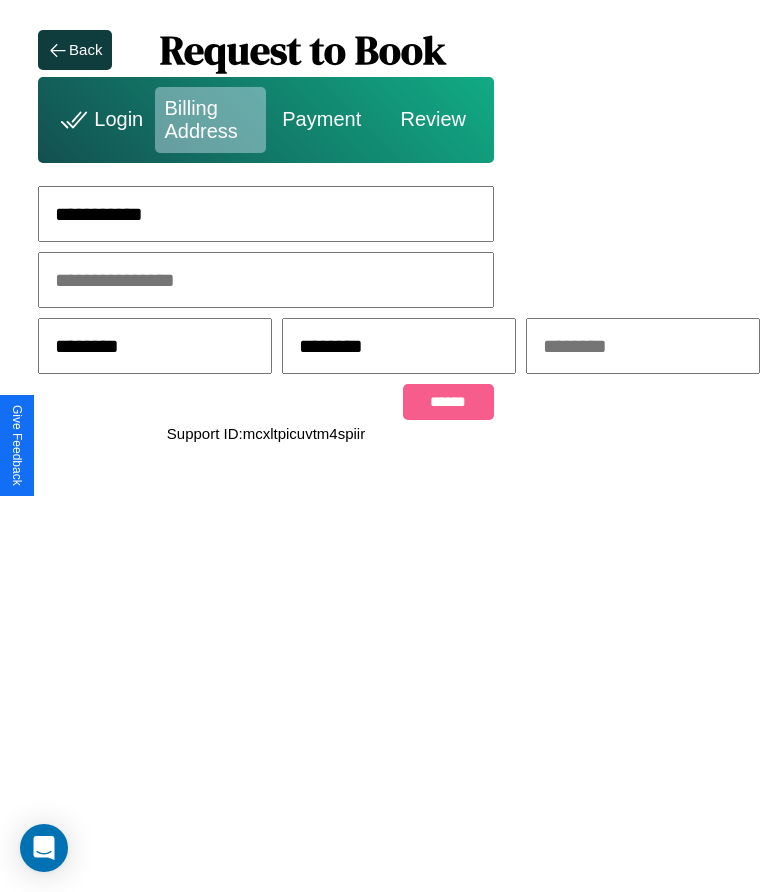 type on "********" 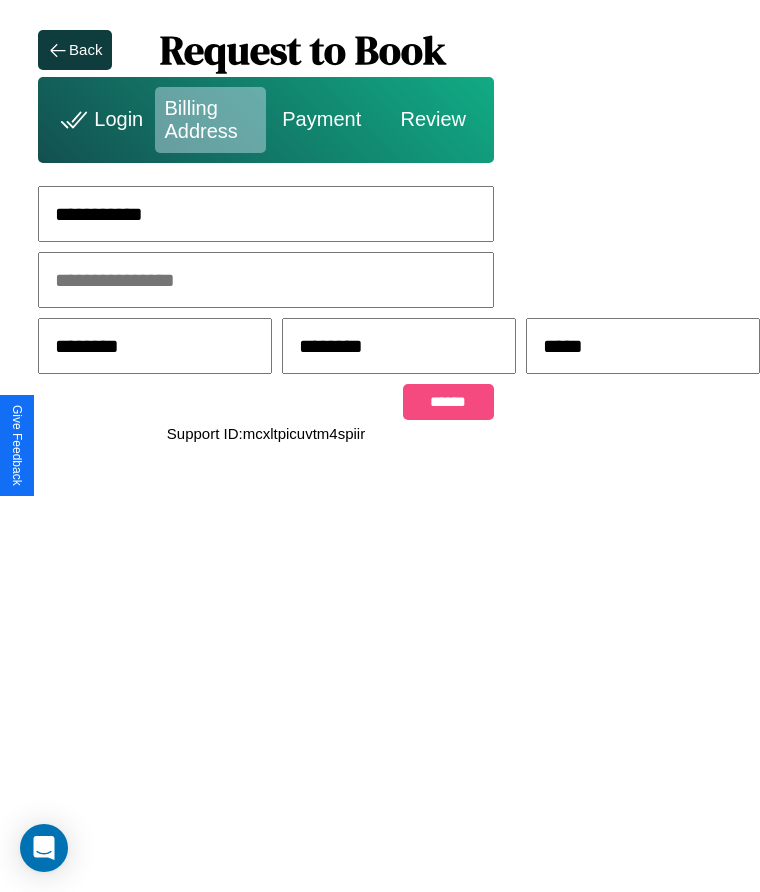 type on "*****" 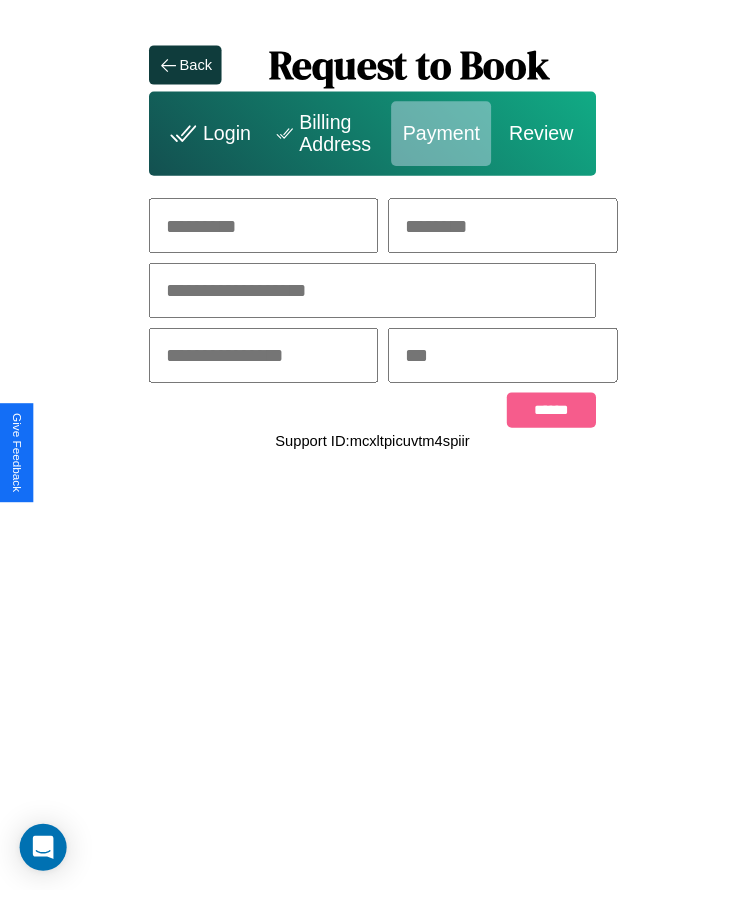 scroll, scrollTop: 0, scrollLeft: 0, axis: both 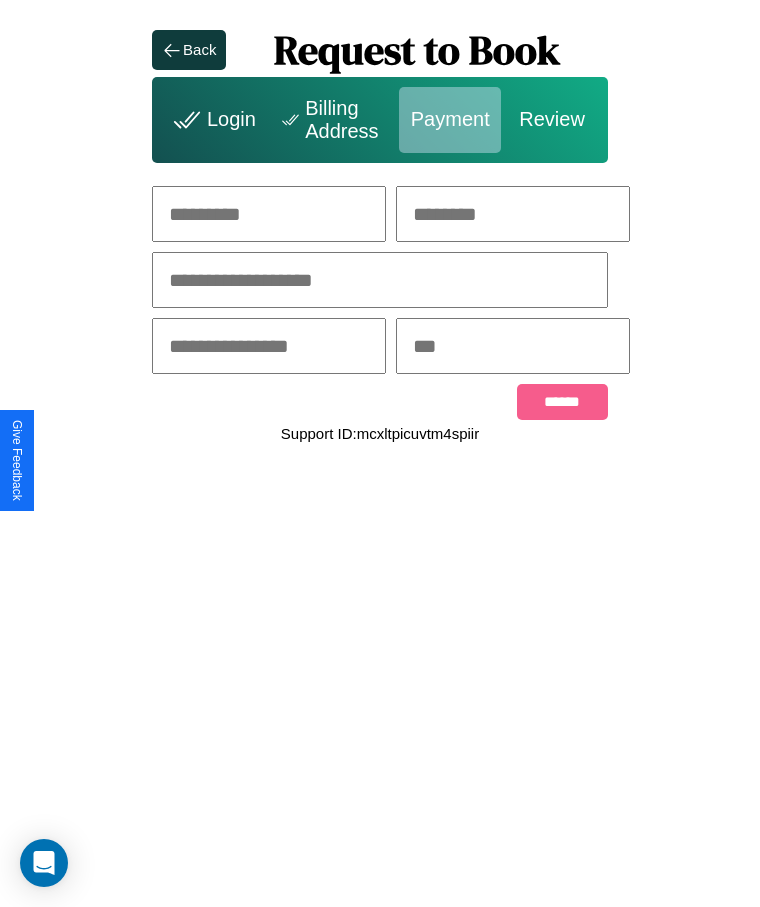 click at bounding box center [269, 214] 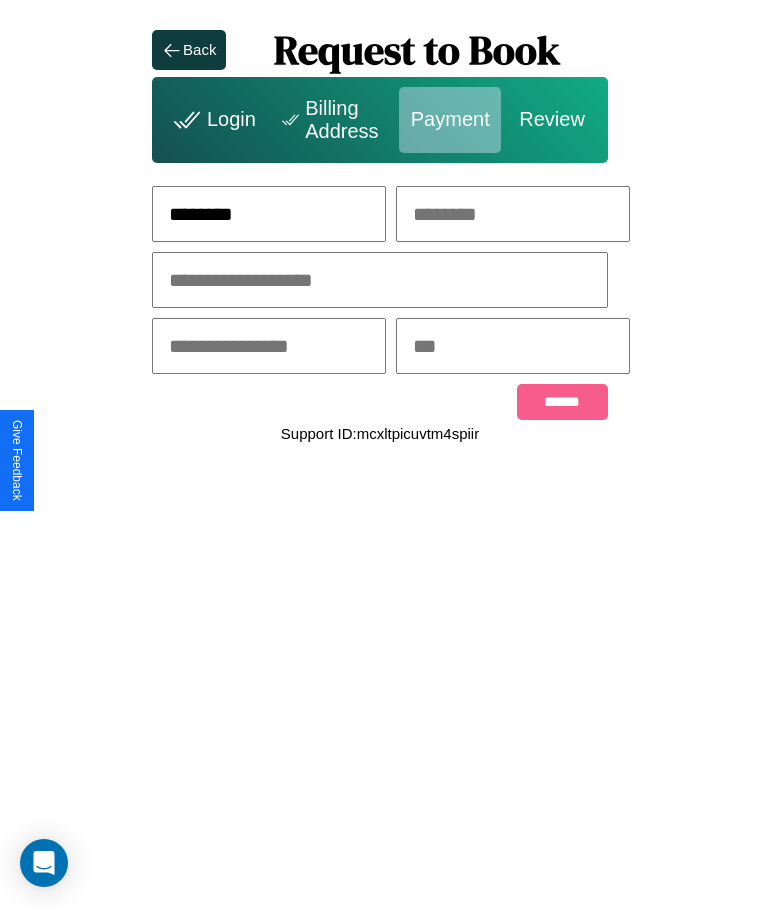 type on "********" 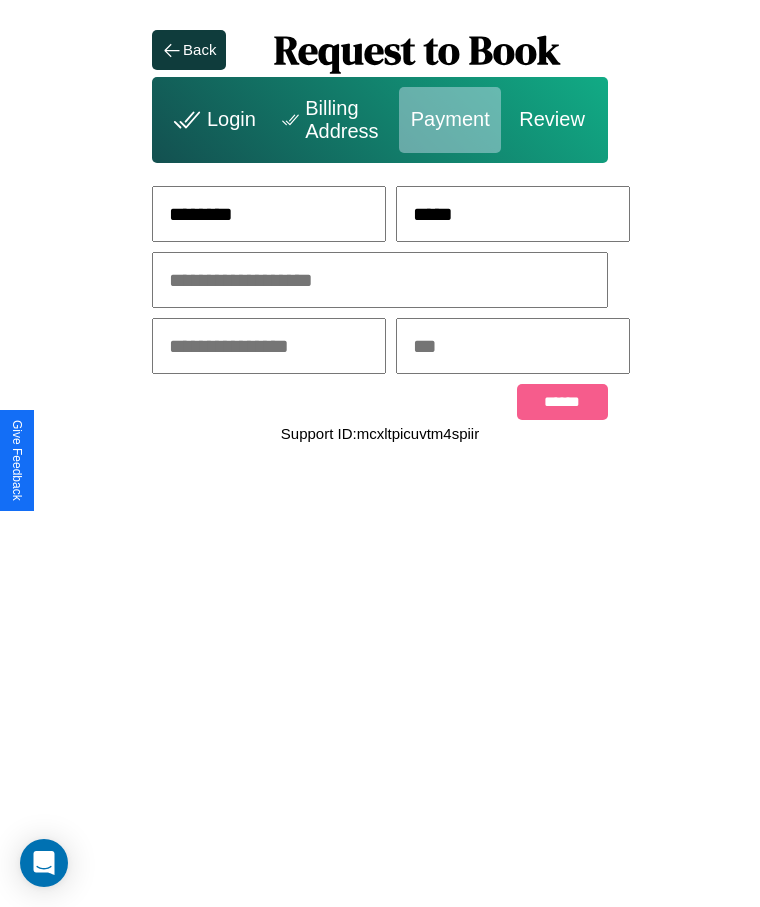 type on "*****" 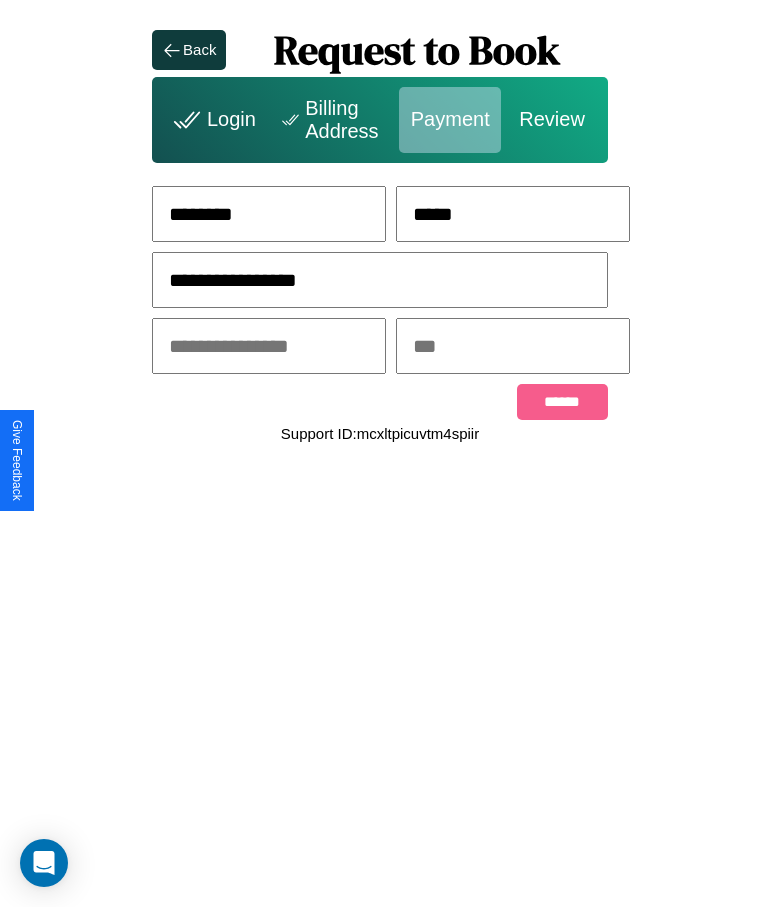 type on "**********" 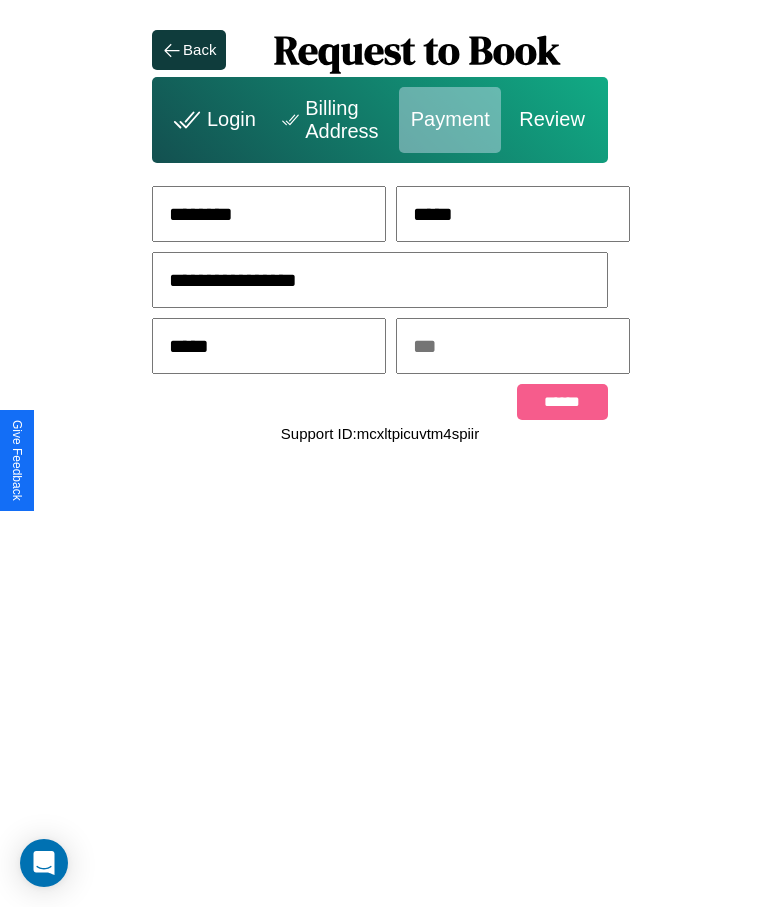 type on "*****" 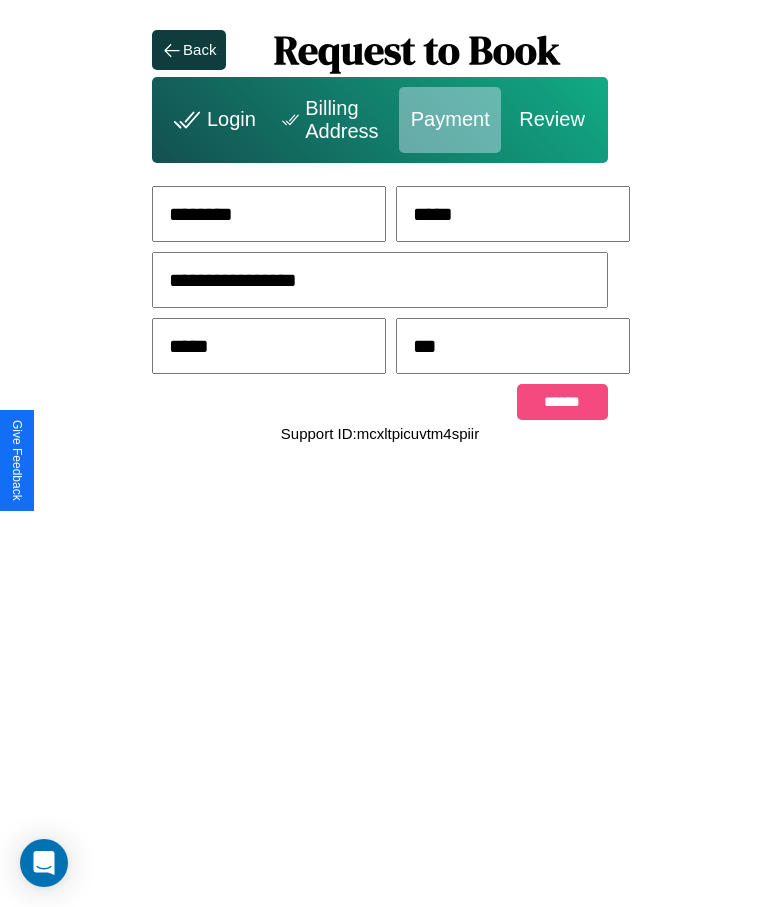 type on "***" 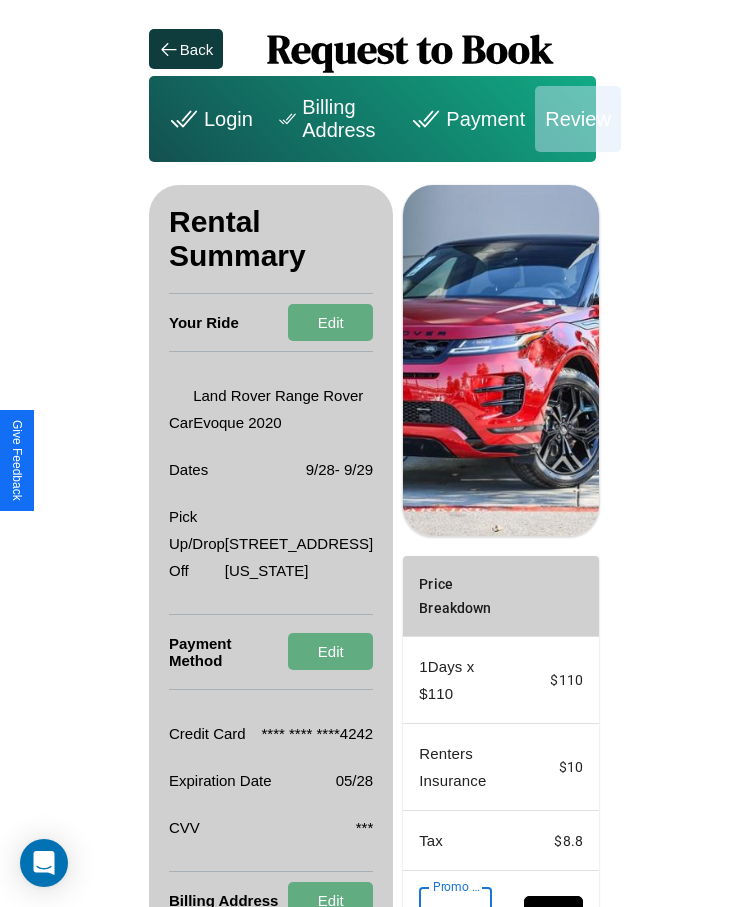 click on "Promo Code" at bounding box center (444, 915) 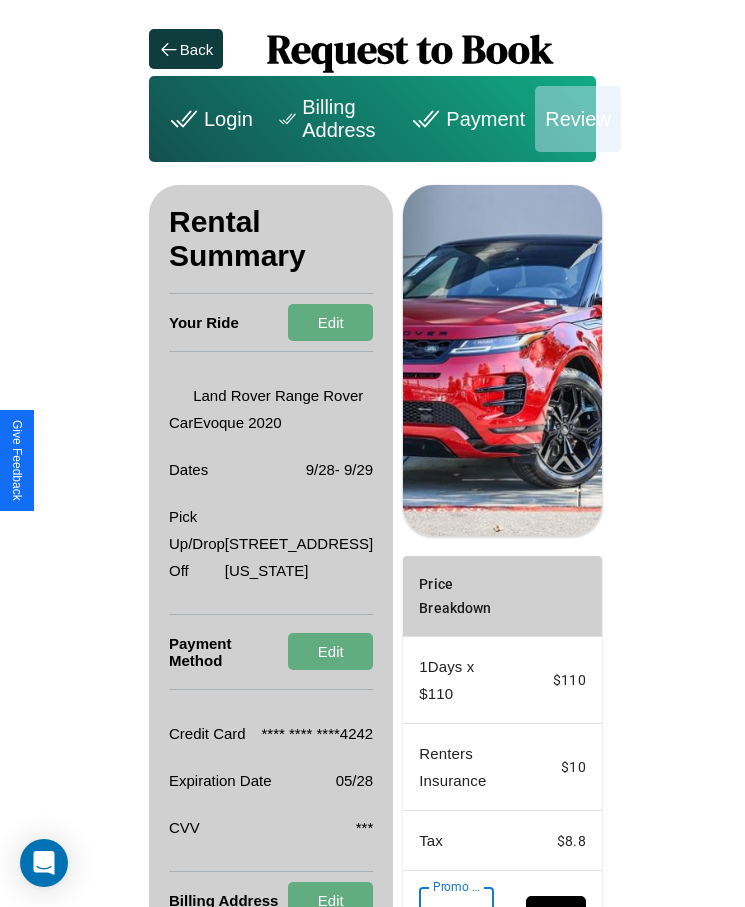 scroll, scrollTop: 0, scrollLeft: 67, axis: horizontal 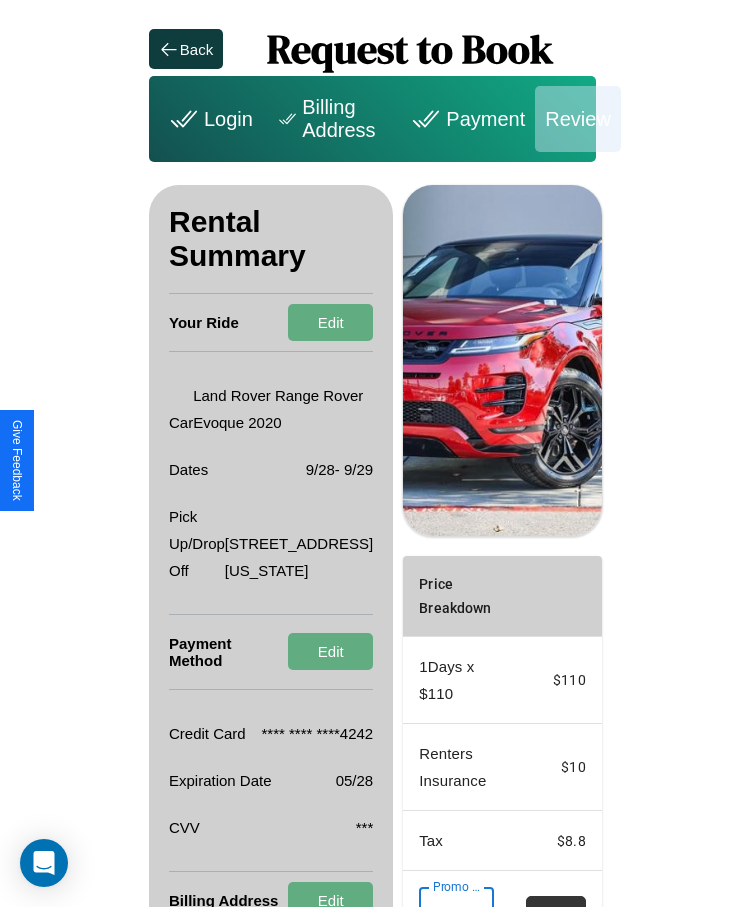 type on "**********" 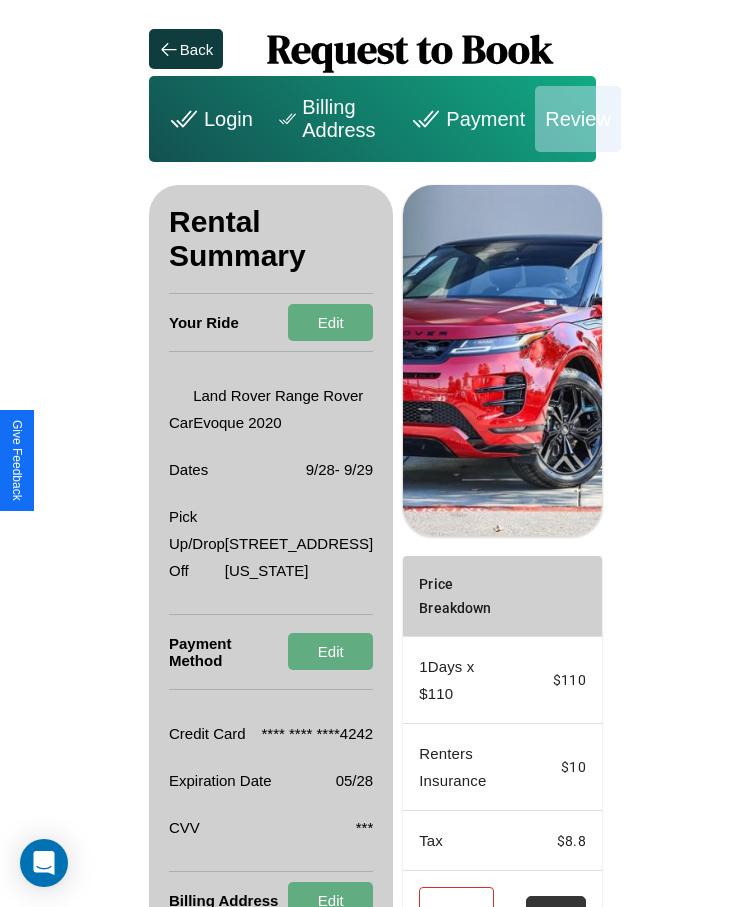 scroll, scrollTop: 164, scrollLeft: 0, axis: vertical 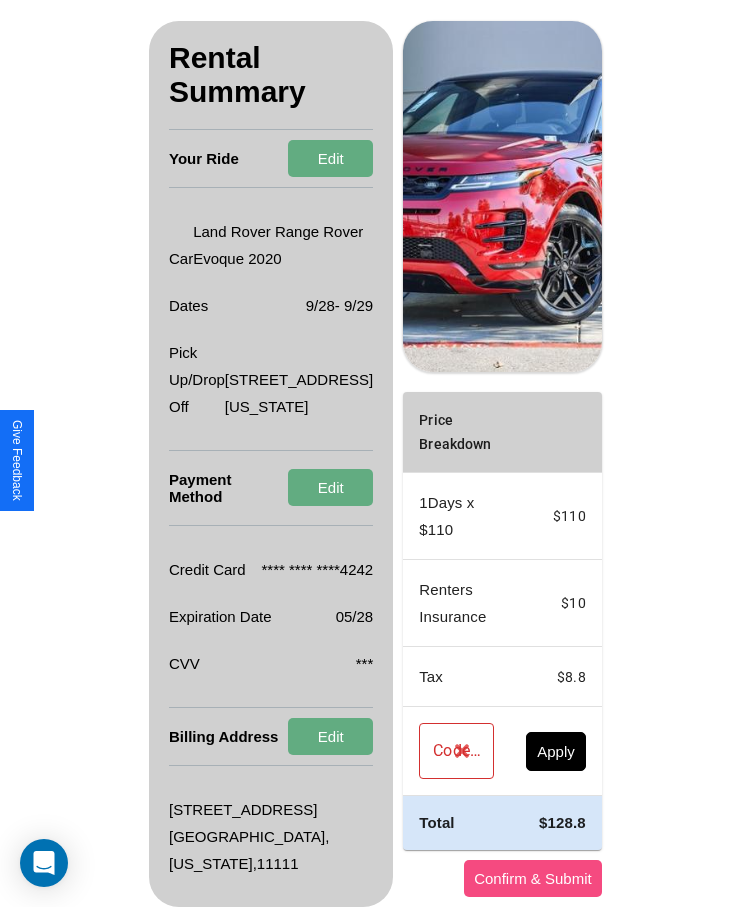 click on "Confirm & Submit" at bounding box center (533, 878) 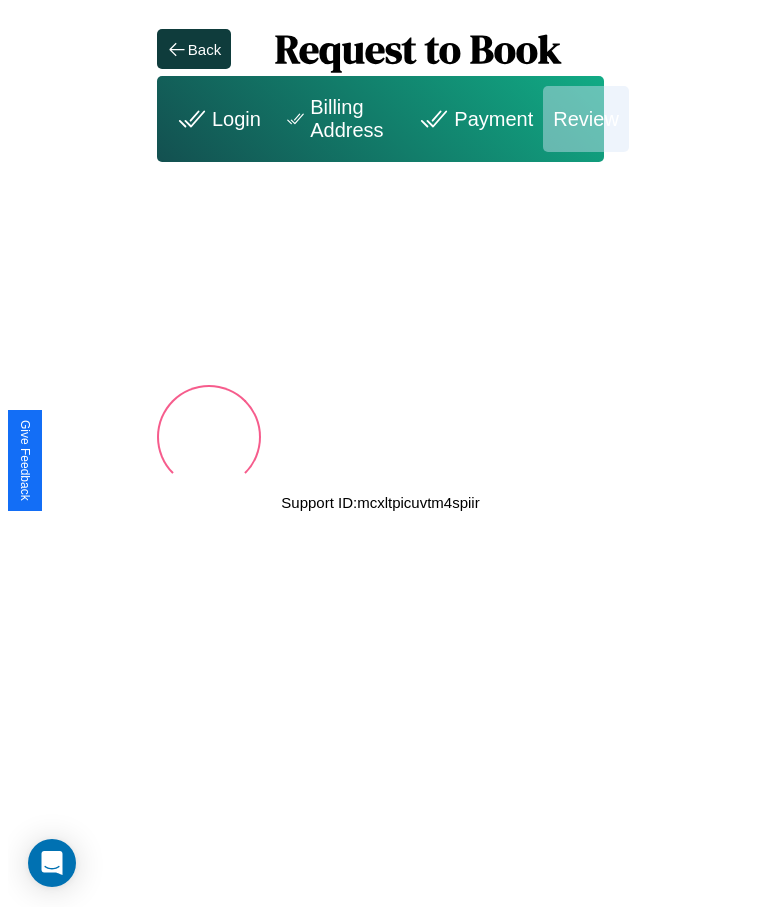 scroll, scrollTop: 0, scrollLeft: 0, axis: both 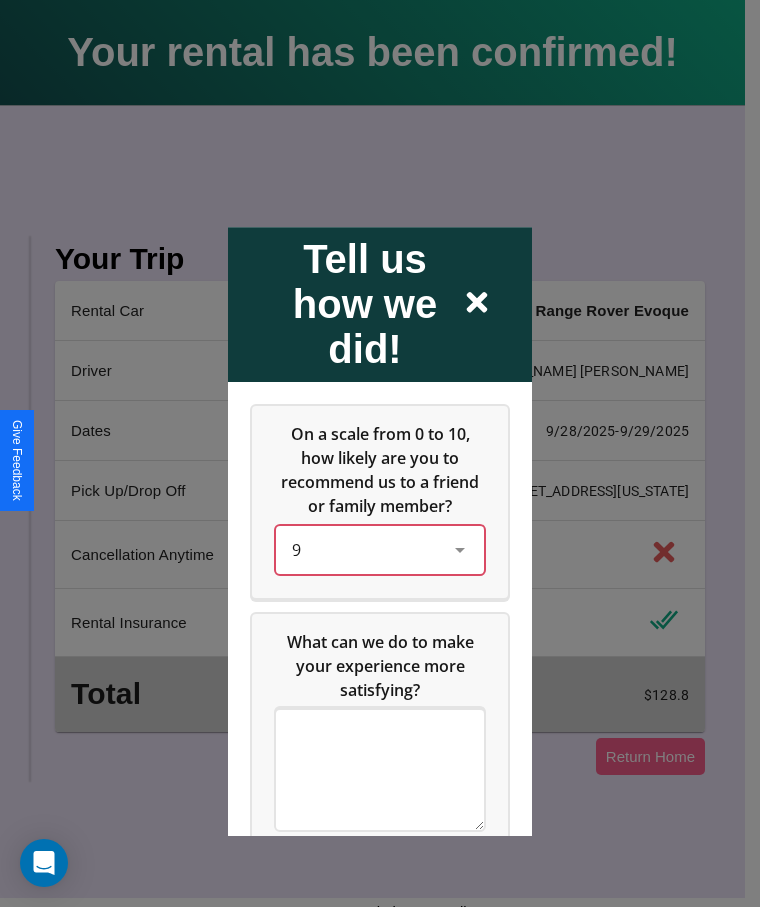 click on "9" at bounding box center (364, 550) 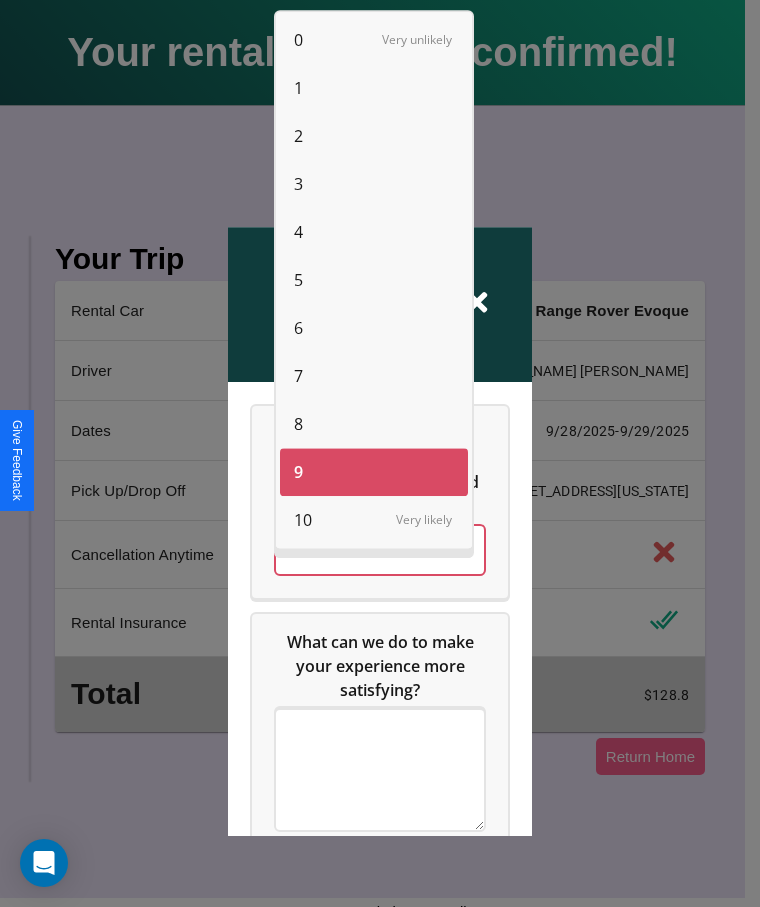click on "0" at bounding box center [298, 40] 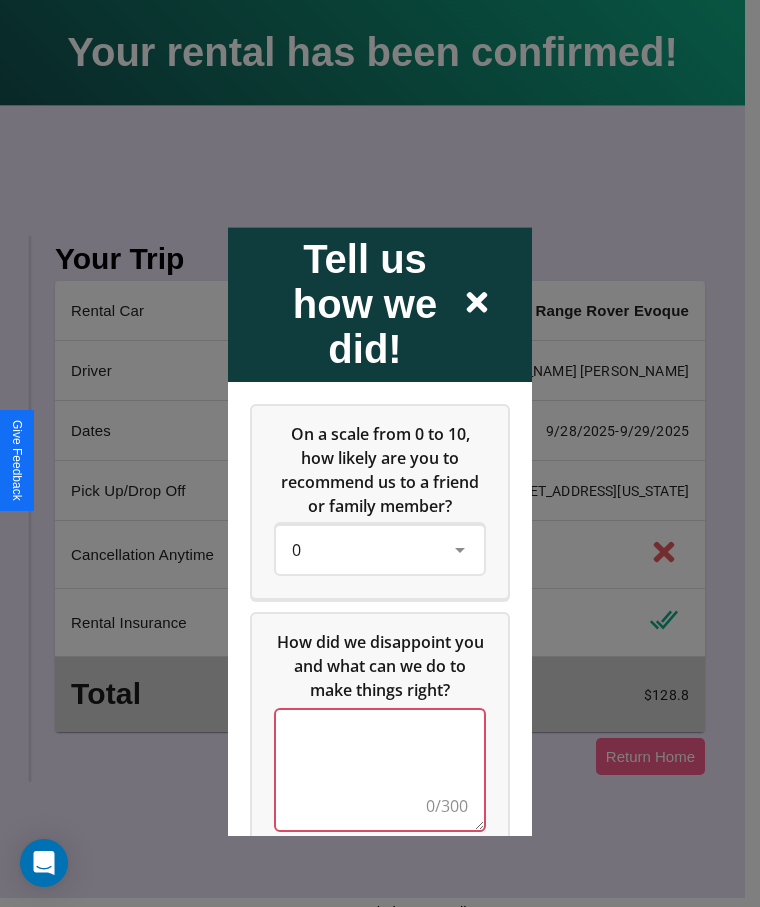 click at bounding box center (380, 770) 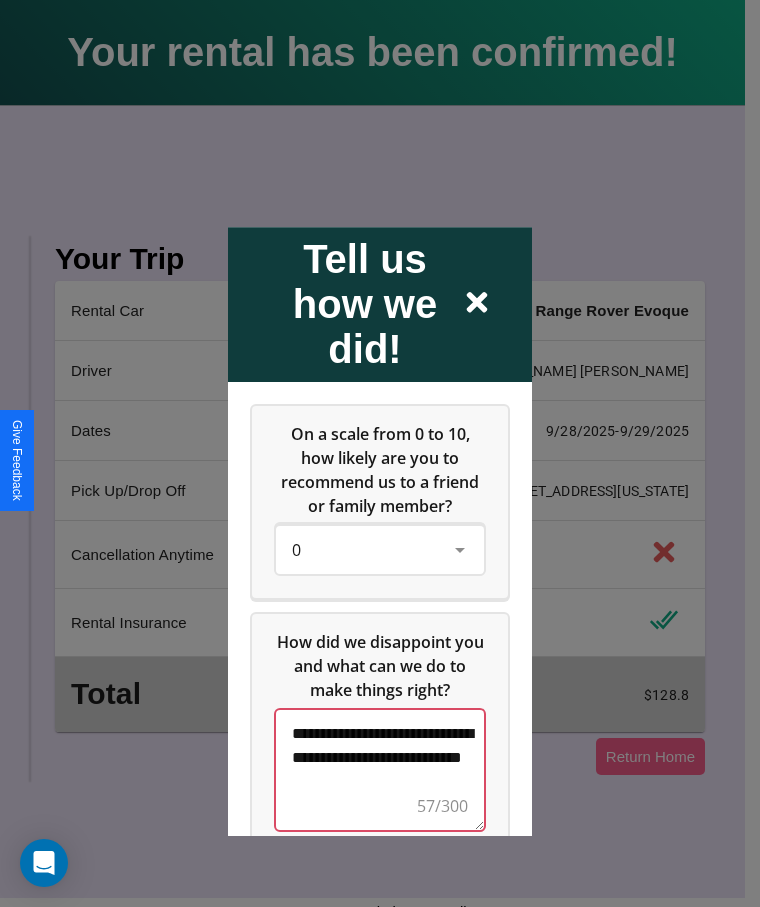 scroll, scrollTop: 6, scrollLeft: 0, axis: vertical 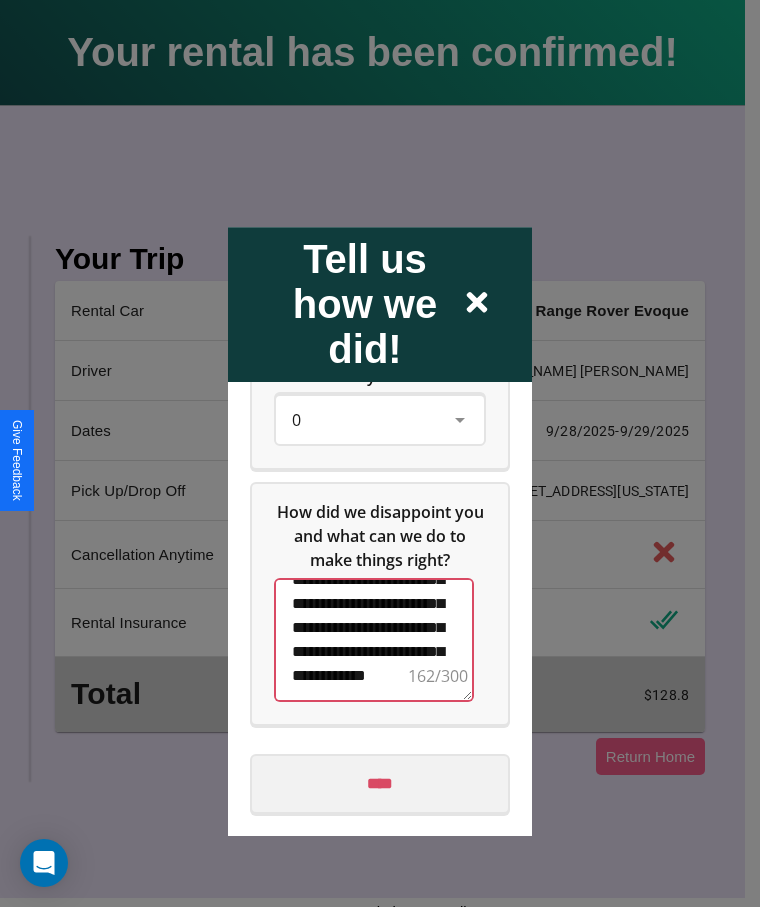 type on "**********" 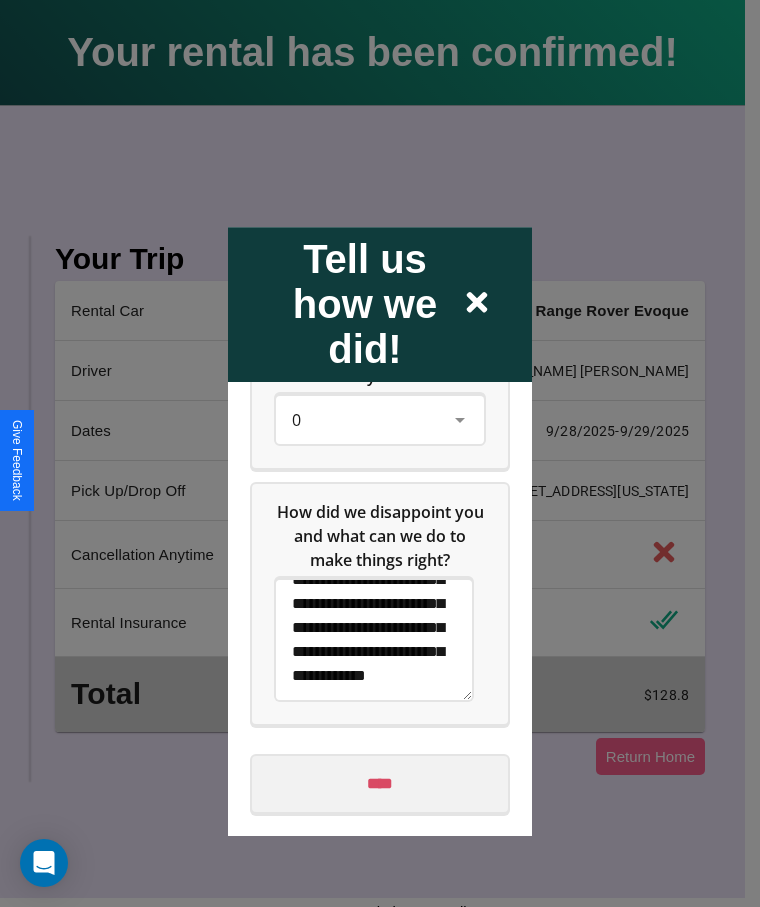 click on "****" at bounding box center [380, 784] 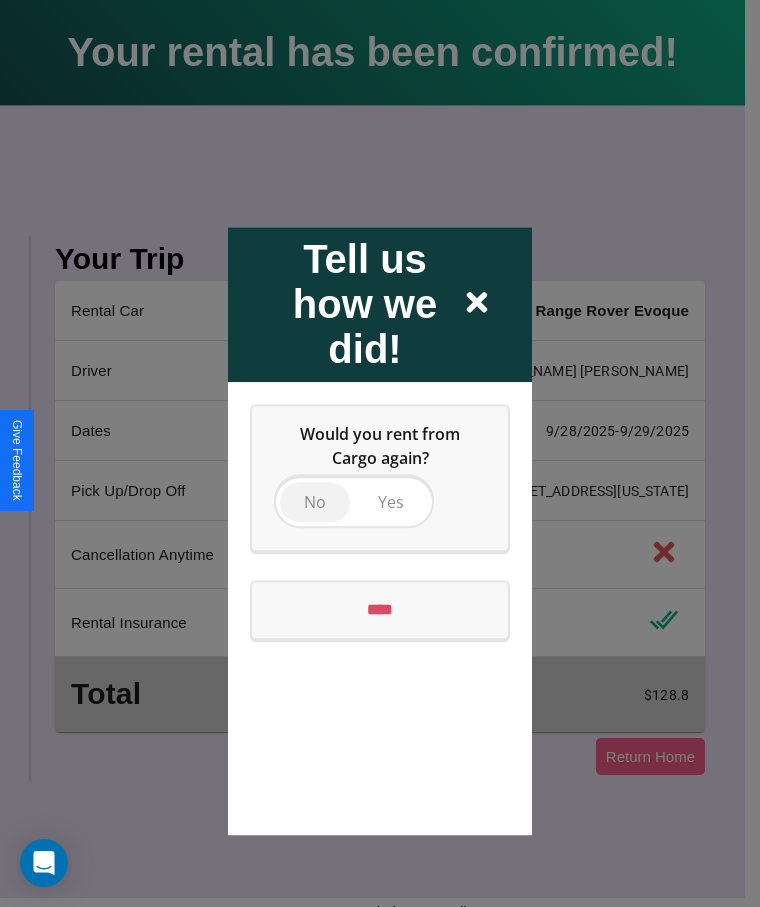 click on "No" at bounding box center (315, 502) 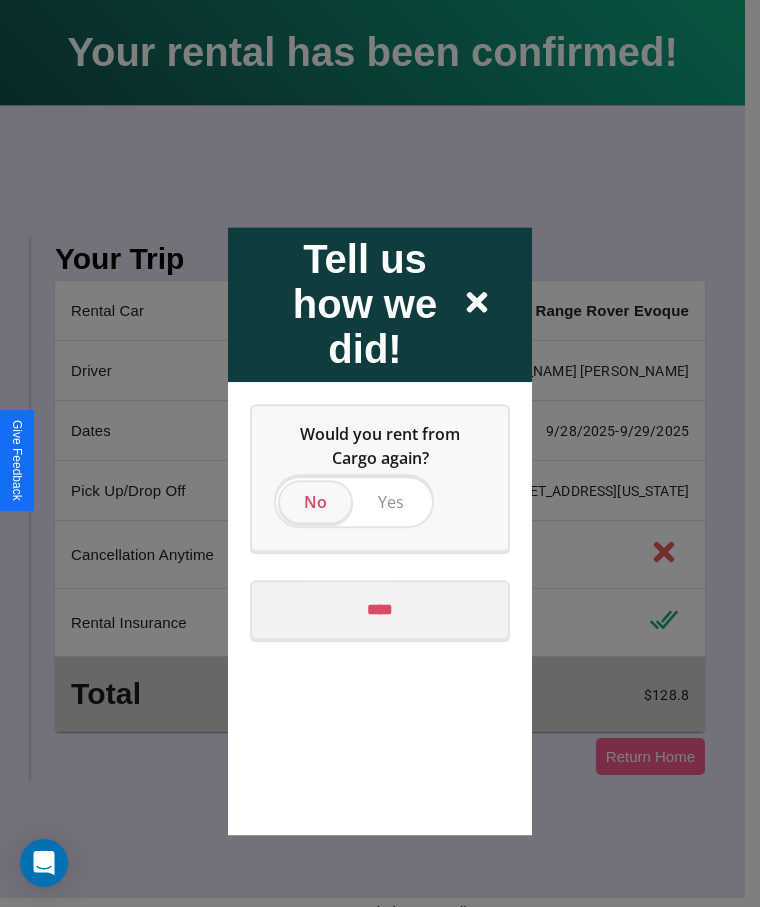 click on "****" at bounding box center (380, 610) 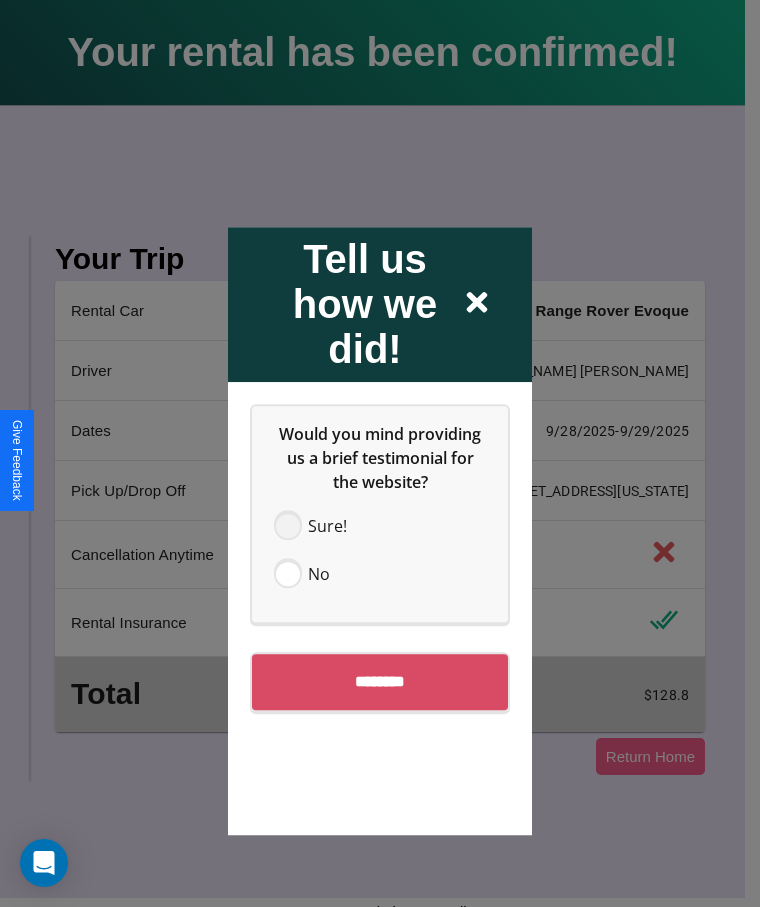 click at bounding box center (288, 526) 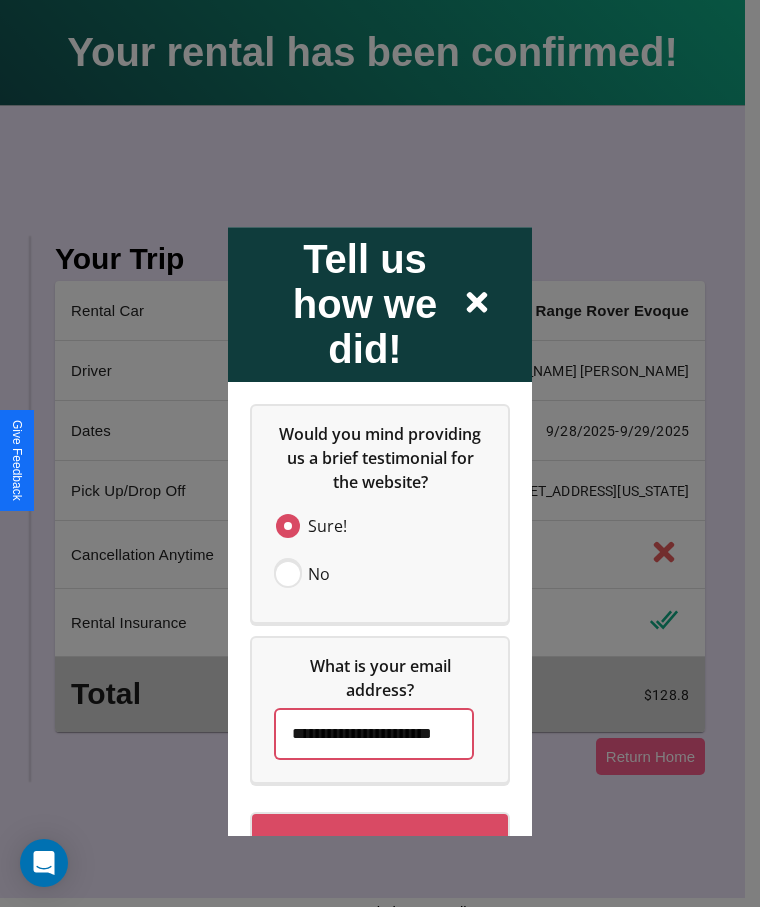 scroll, scrollTop: 0, scrollLeft: 41, axis: horizontal 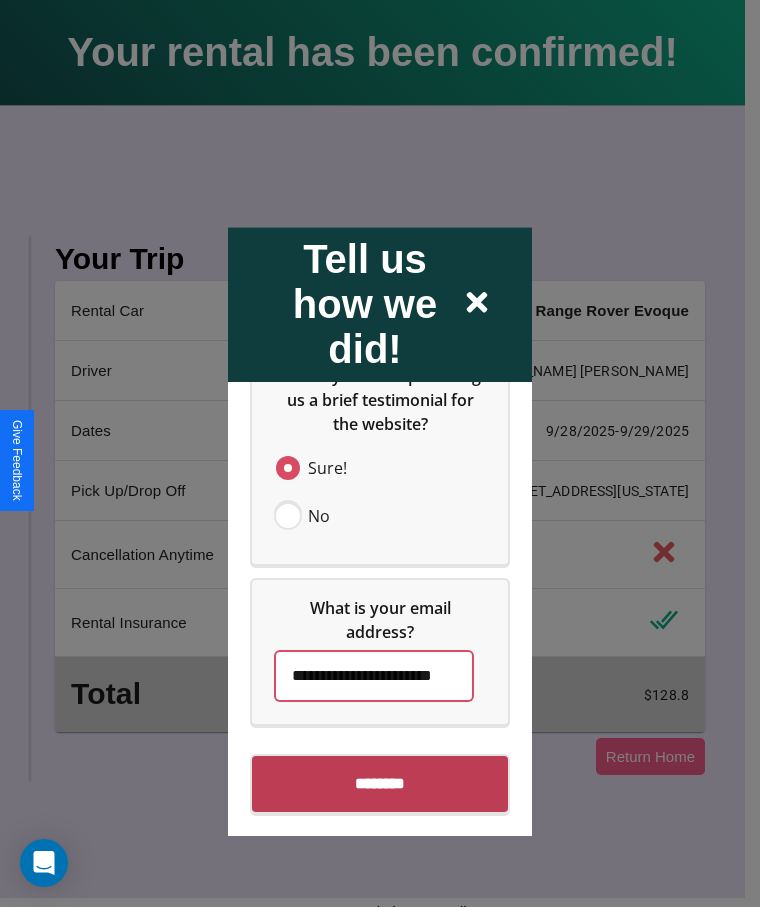 type on "**********" 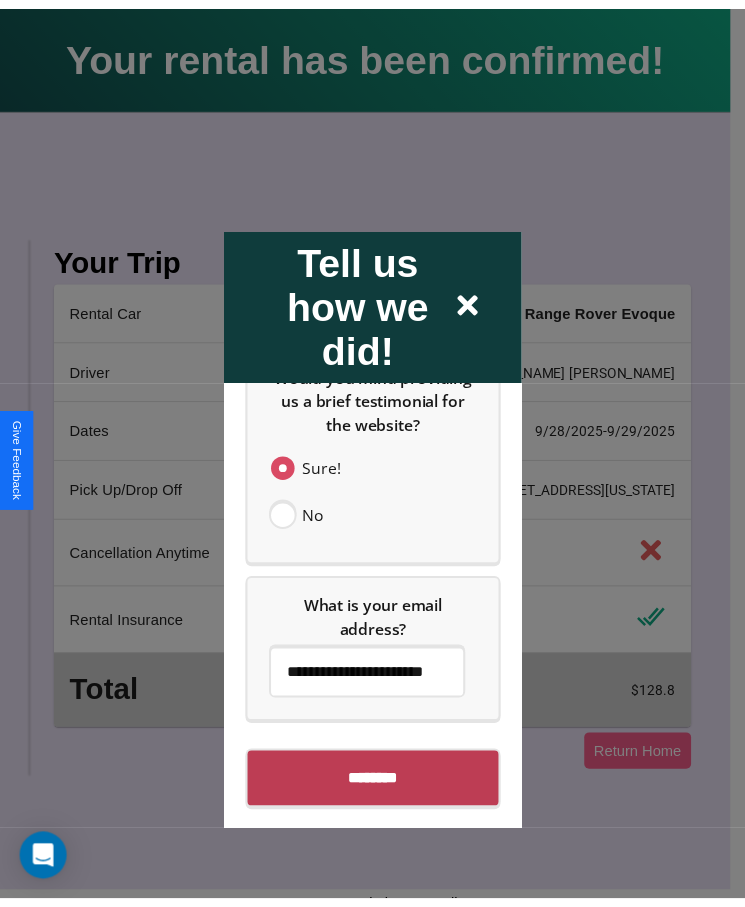 scroll, scrollTop: 0, scrollLeft: 0, axis: both 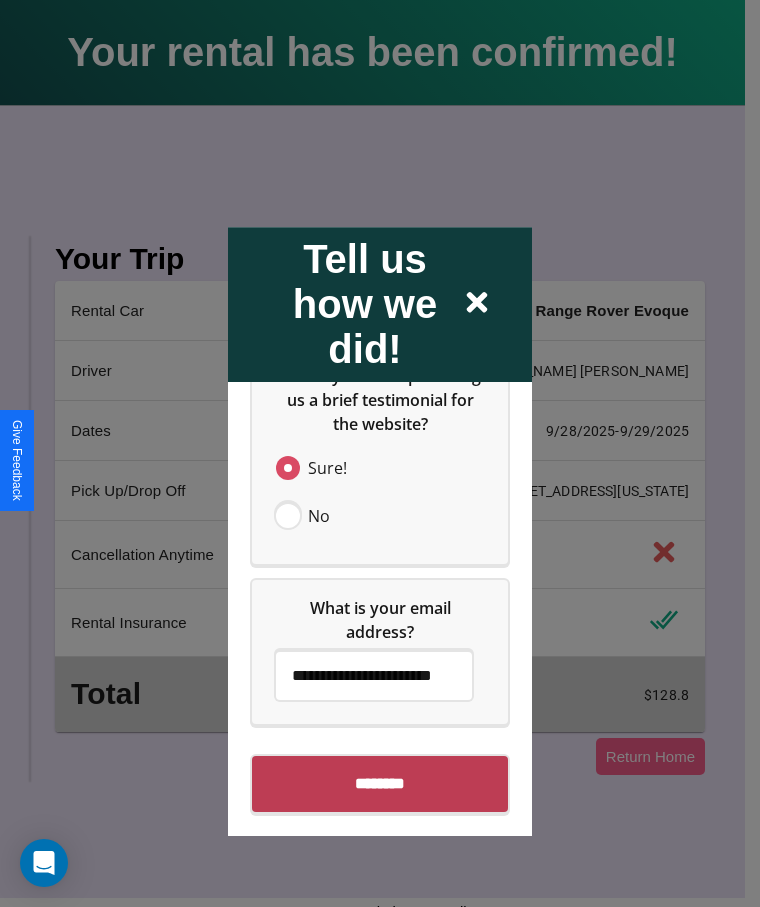 click on "********" at bounding box center [380, 784] 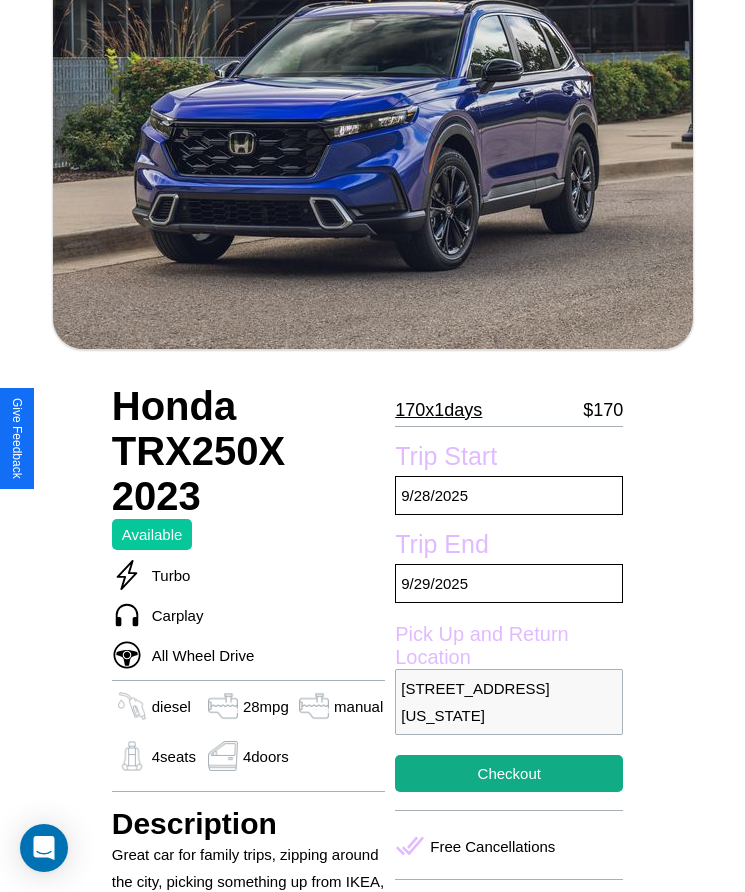 scroll, scrollTop: 217, scrollLeft: 0, axis: vertical 